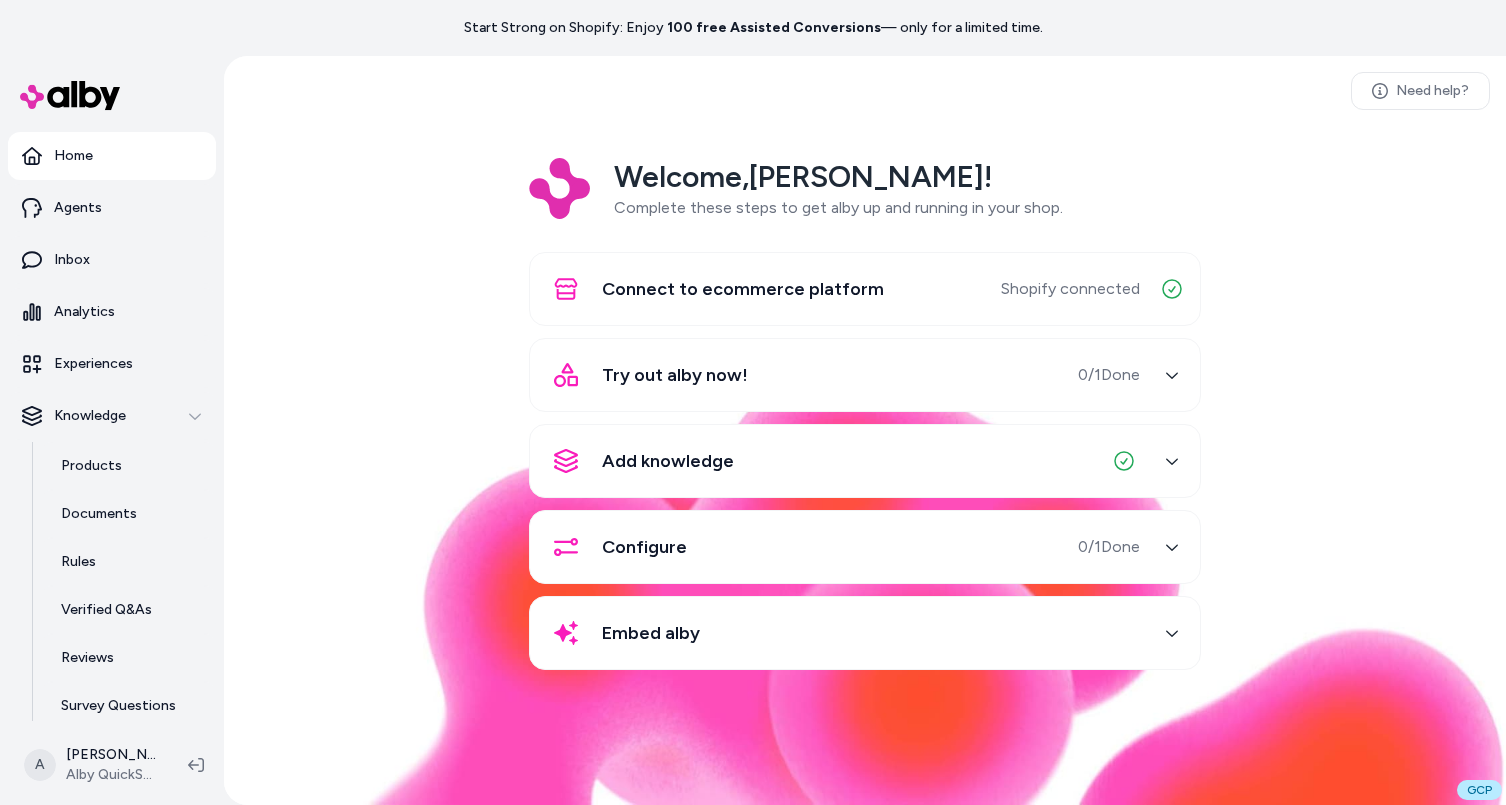 scroll, scrollTop: 0, scrollLeft: 0, axis: both 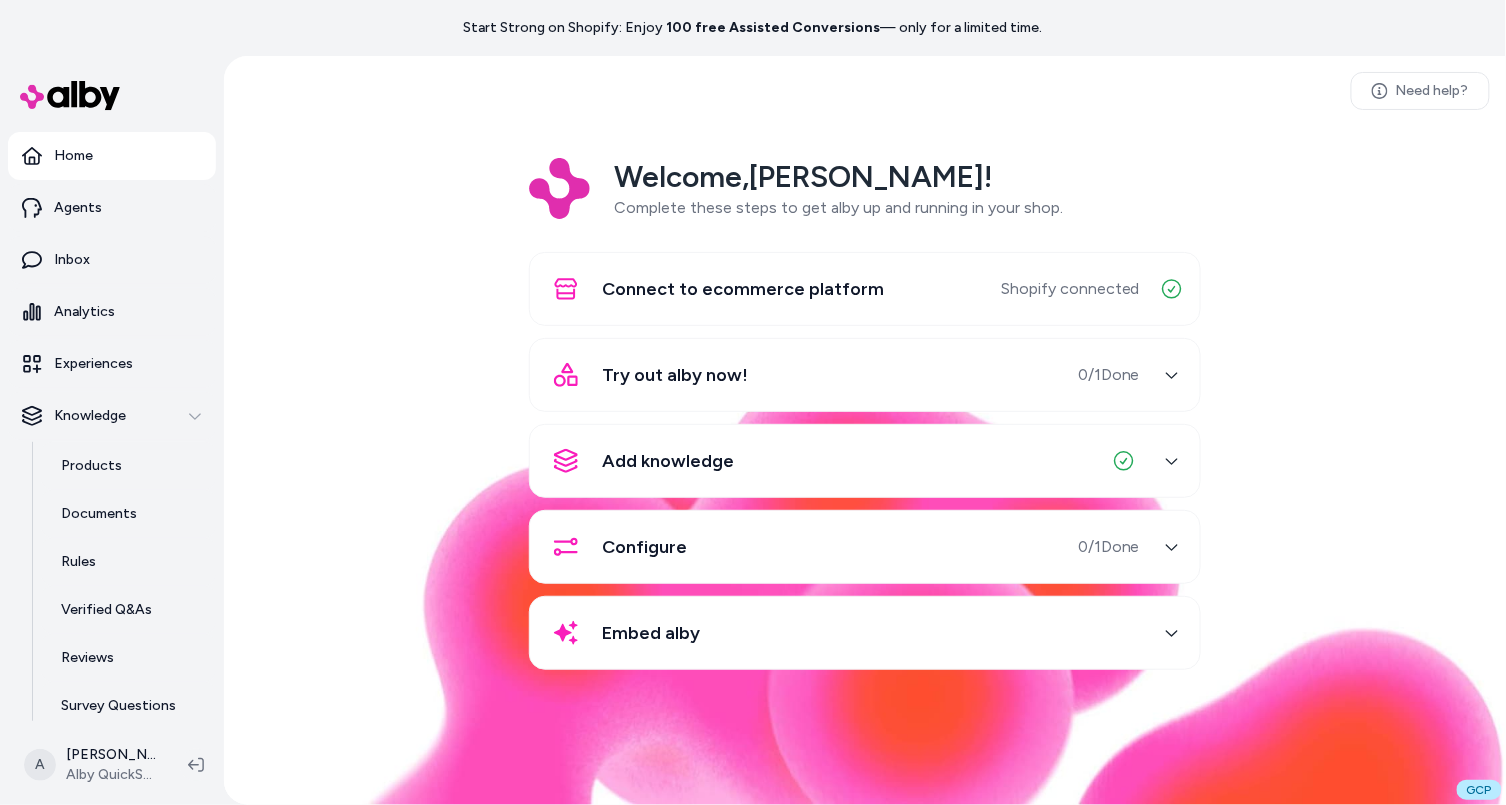 click on "Welcome,  [PERSON_NAME] ! Complete these steps to get alby up and running in your shop. Connect to ecommerce platform Shopify connected   Try out alby now! 0 / 1  Done Add knowledge Configure 0 / 1  Done Embed alby" at bounding box center (865, 428) 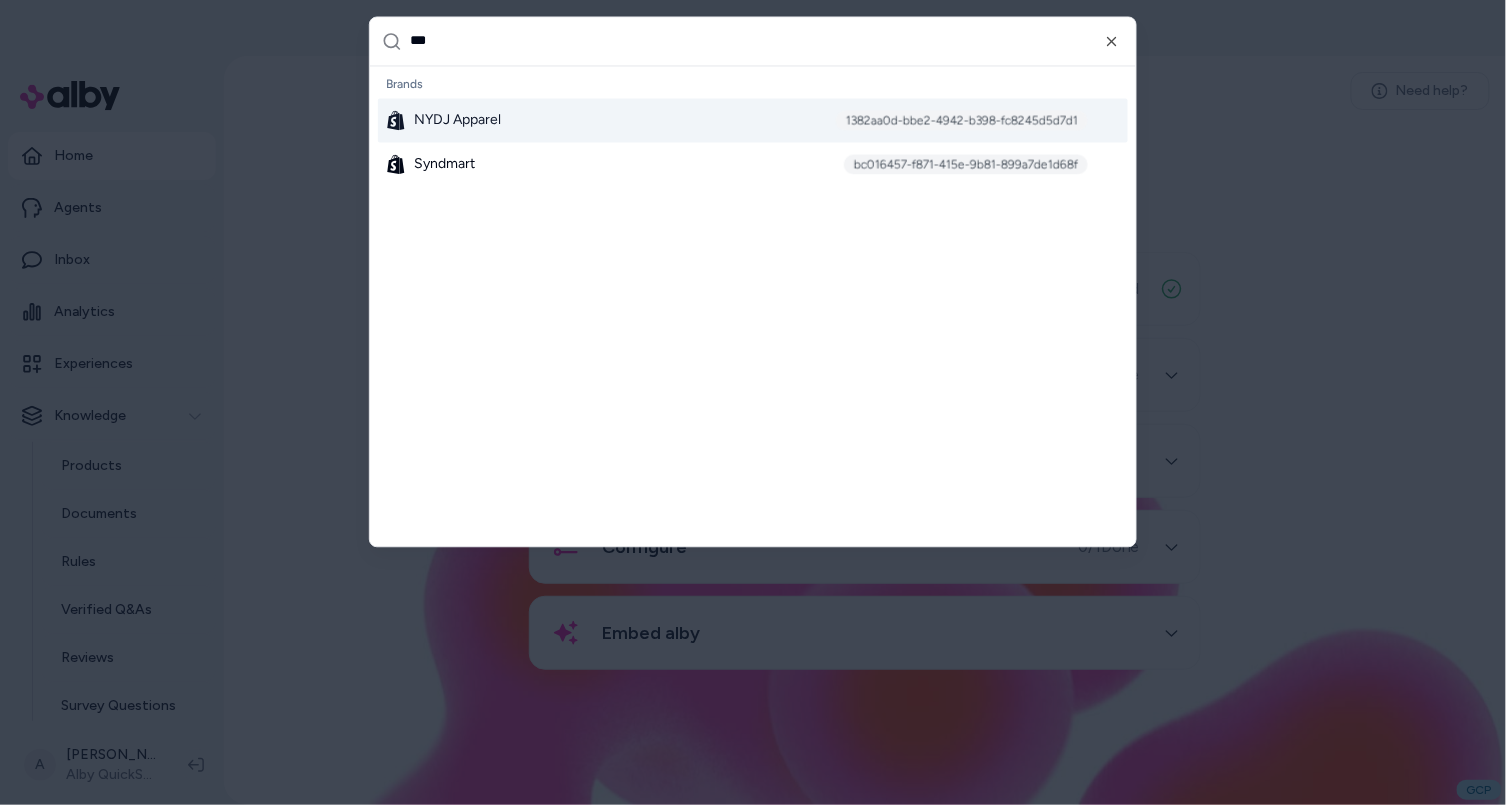 type on "****" 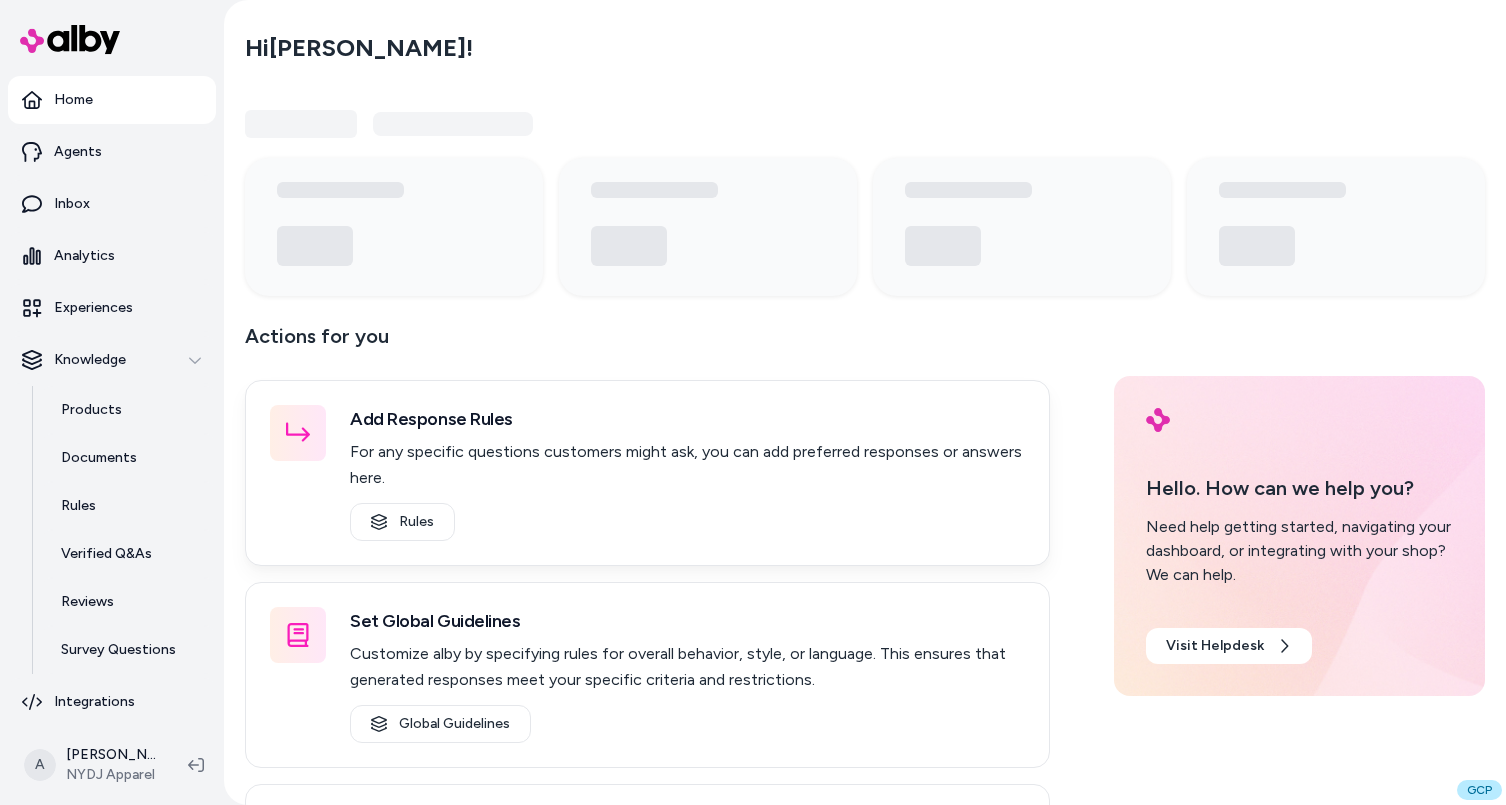 scroll, scrollTop: 0, scrollLeft: 0, axis: both 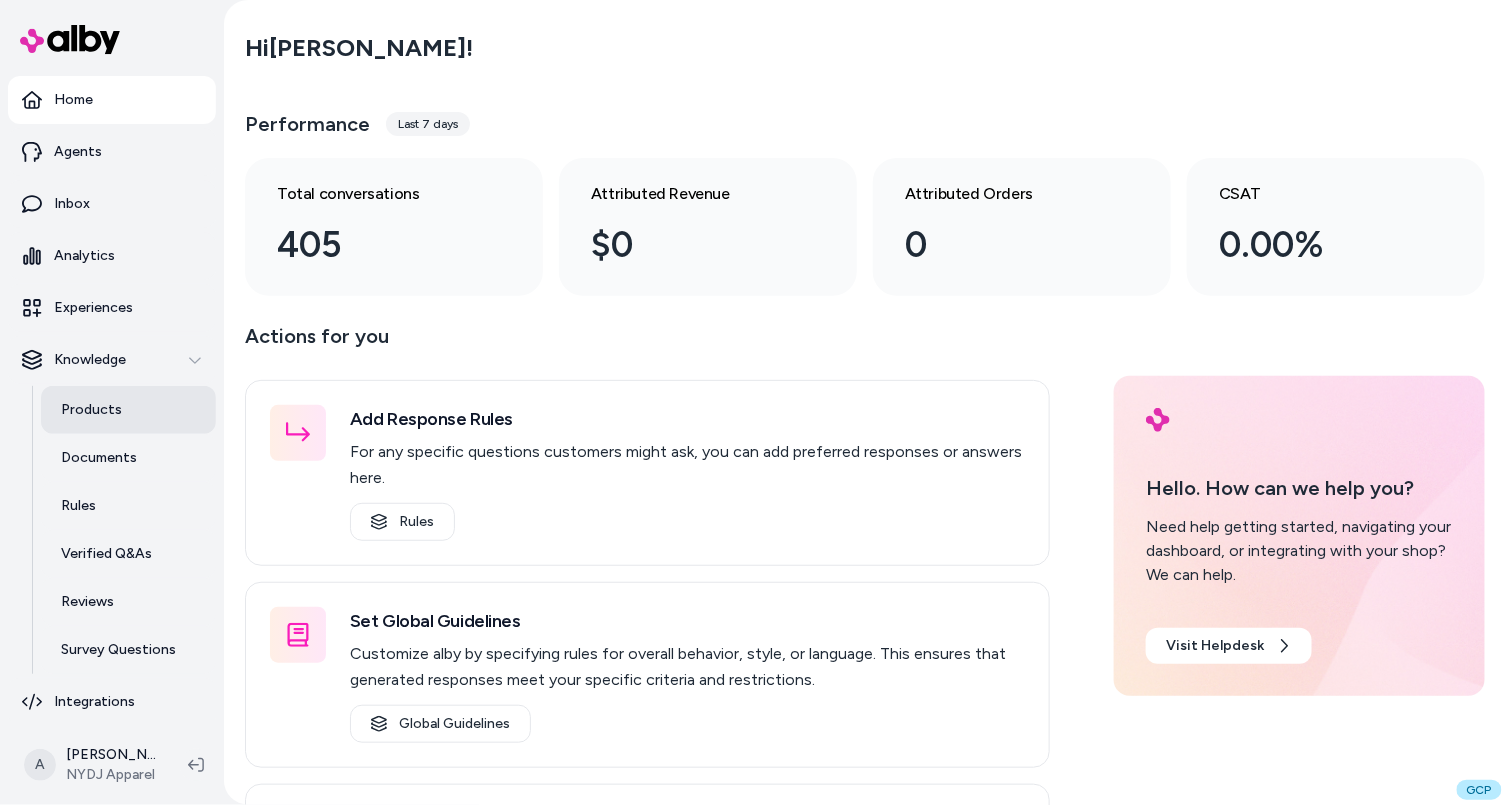 click on "Products" at bounding box center [128, 410] 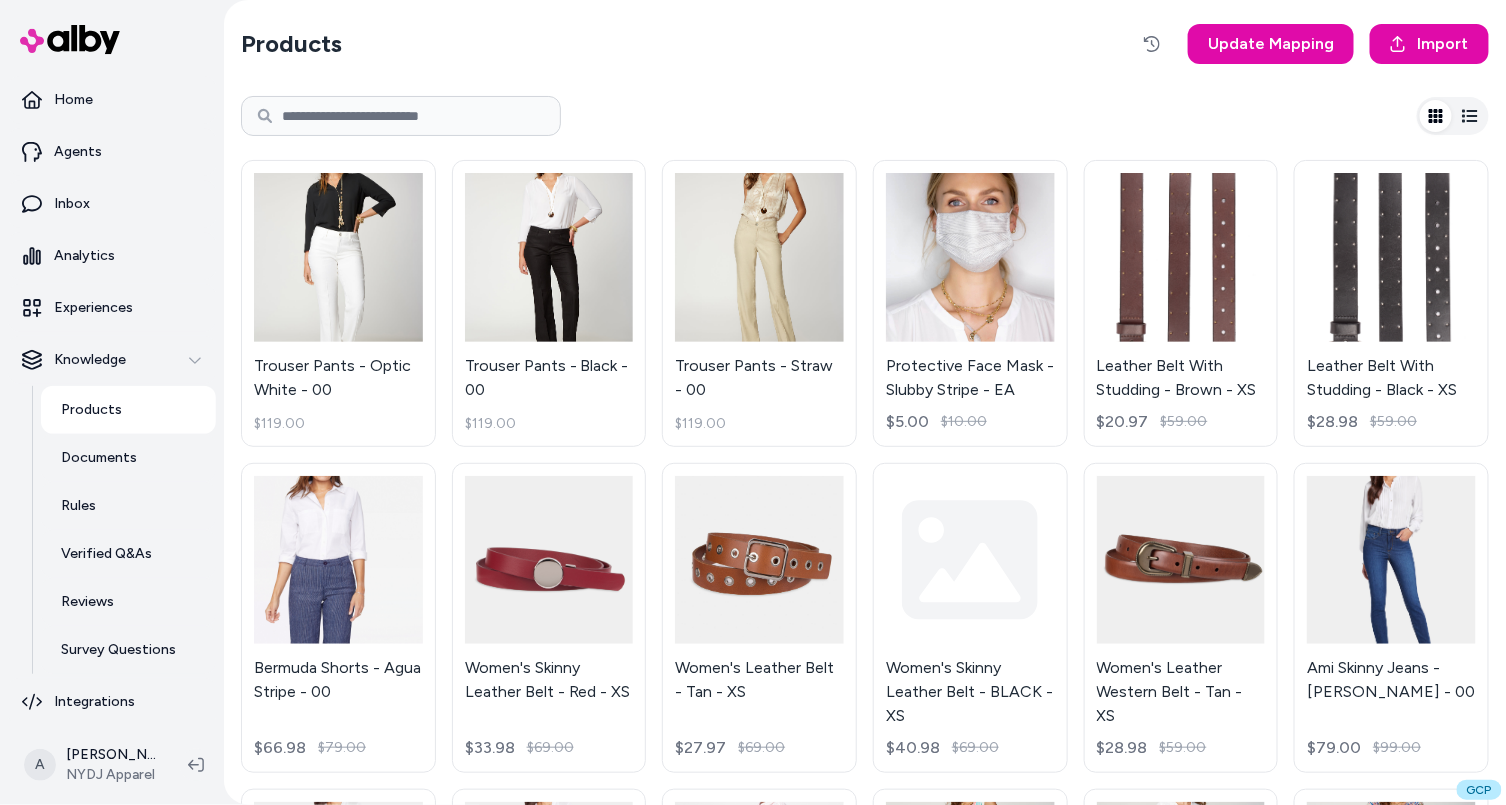 click at bounding box center (401, 116) 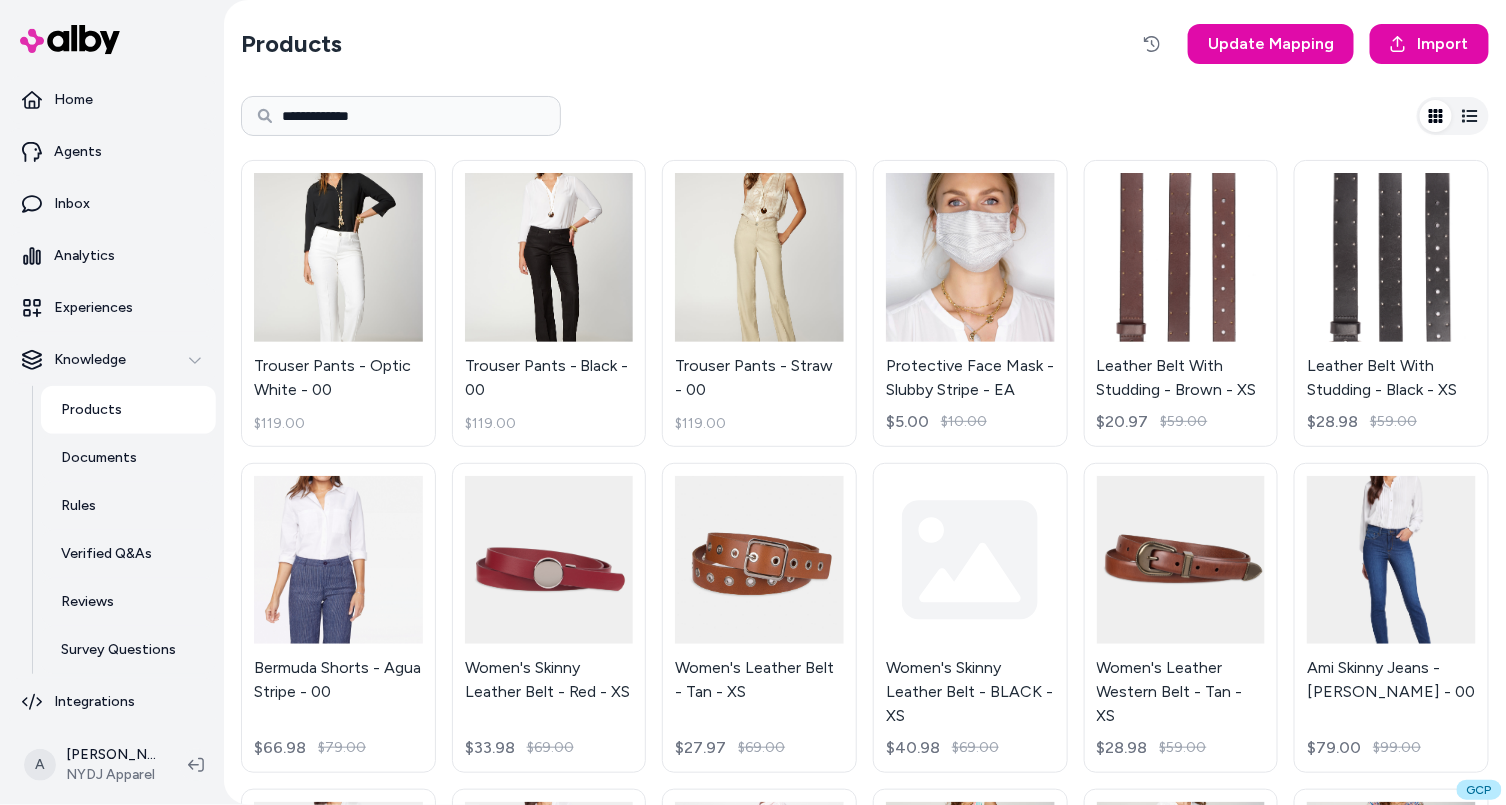 type on "**********" 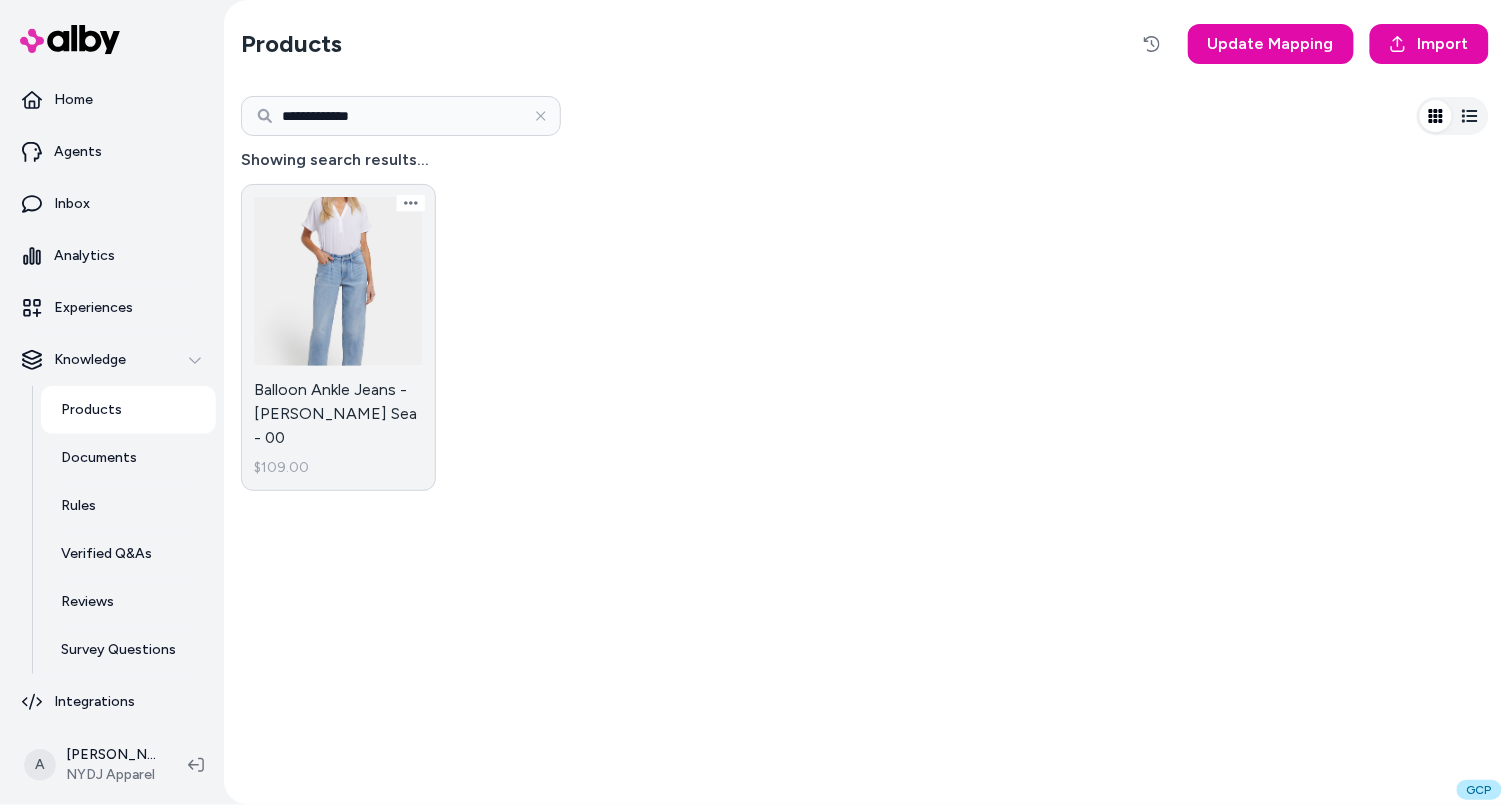 click on "Balloon Ankle Jeans - Santiago Sea - 00 $109.00" at bounding box center [338, 337] 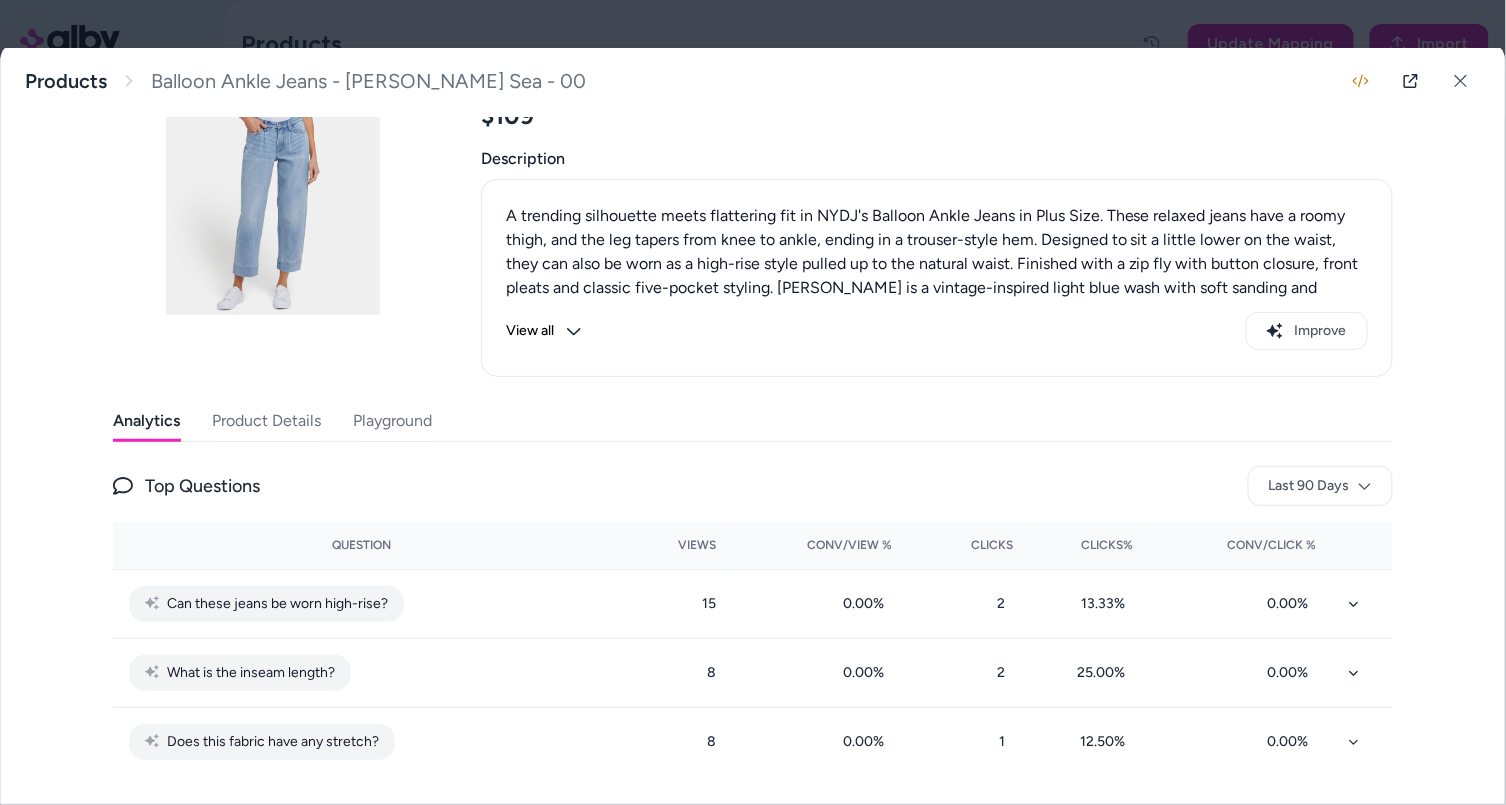 scroll, scrollTop: 147, scrollLeft: 0, axis: vertical 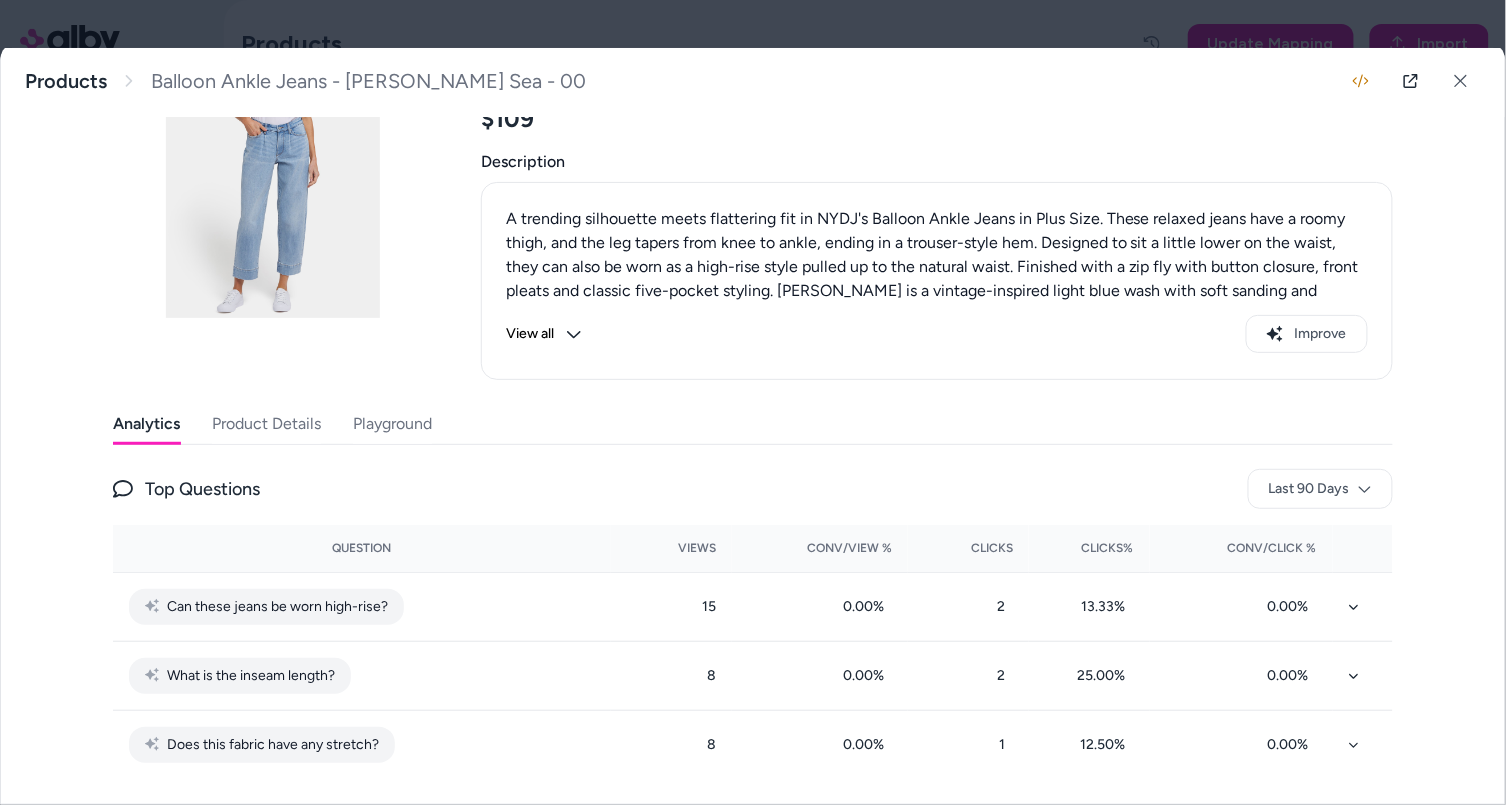 click on "Product Details" at bounding box center (266, 424) 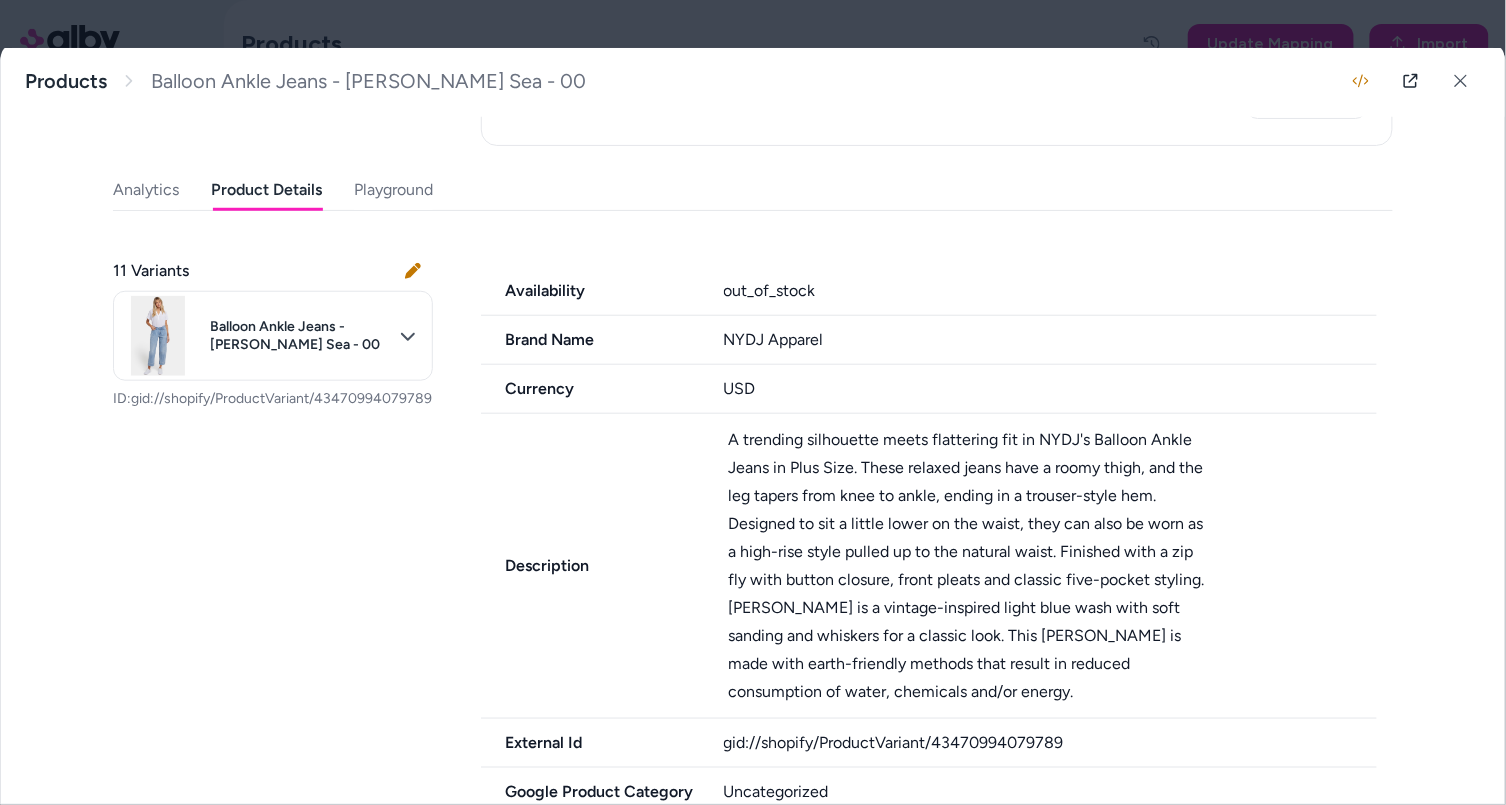 scroll, scrollTop: 385, scrollLeft: 0, axis: vertical 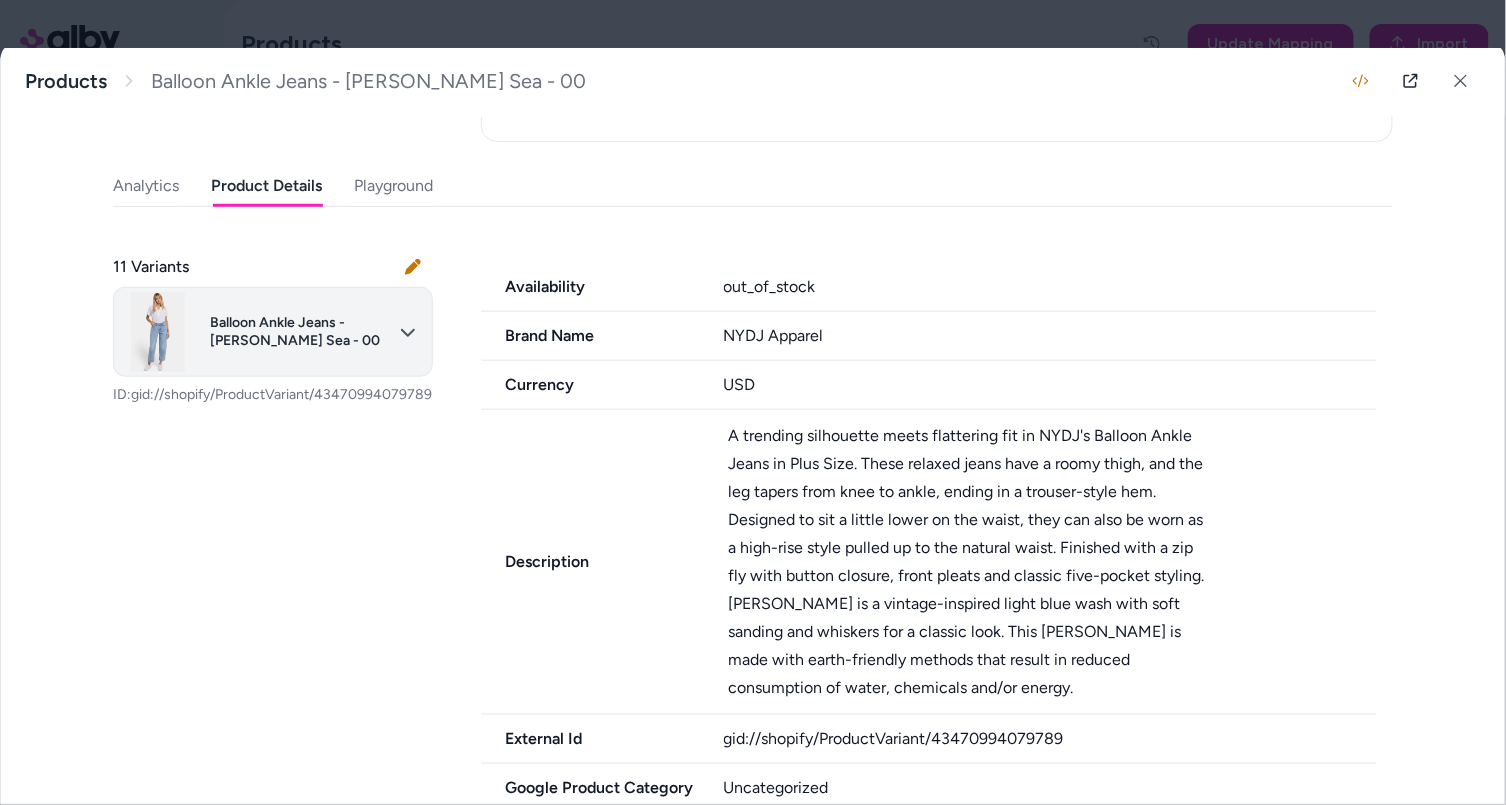 click on "**********" at bounding box center (753, 402) 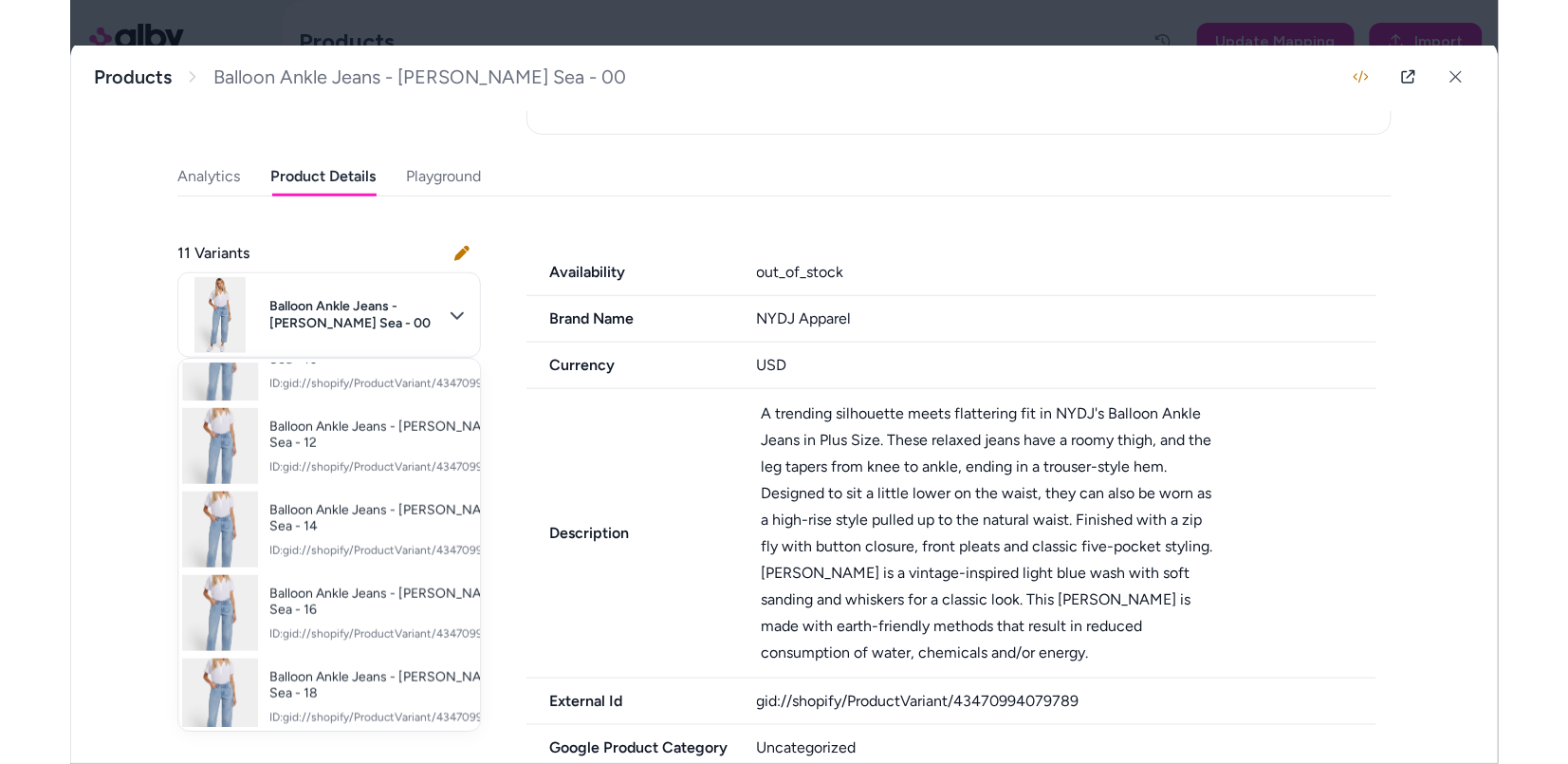 scroll, scrollTop: 553, scrollLeft: 0, axis: vertical 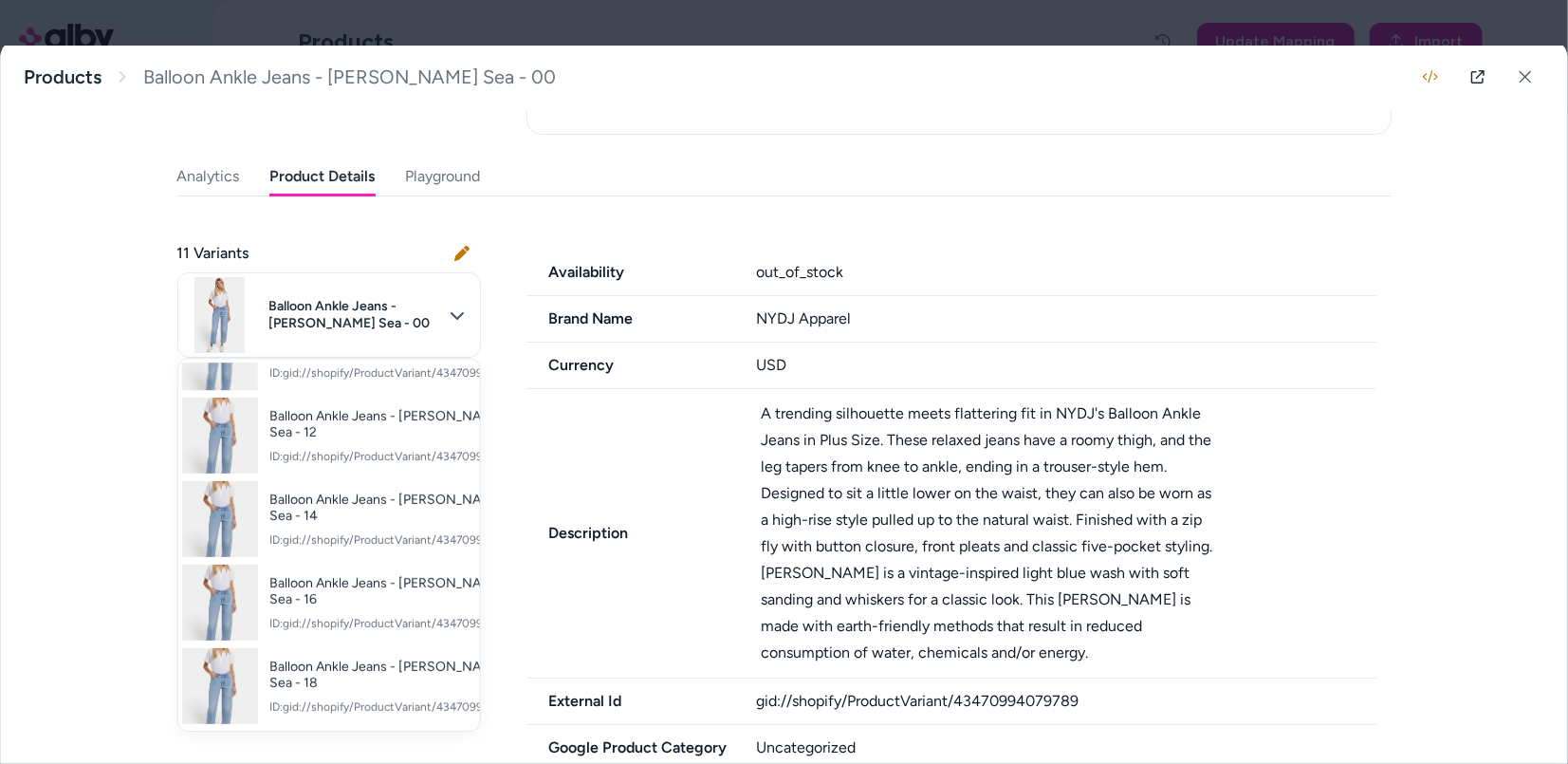 click at bounding box center [784, 382] 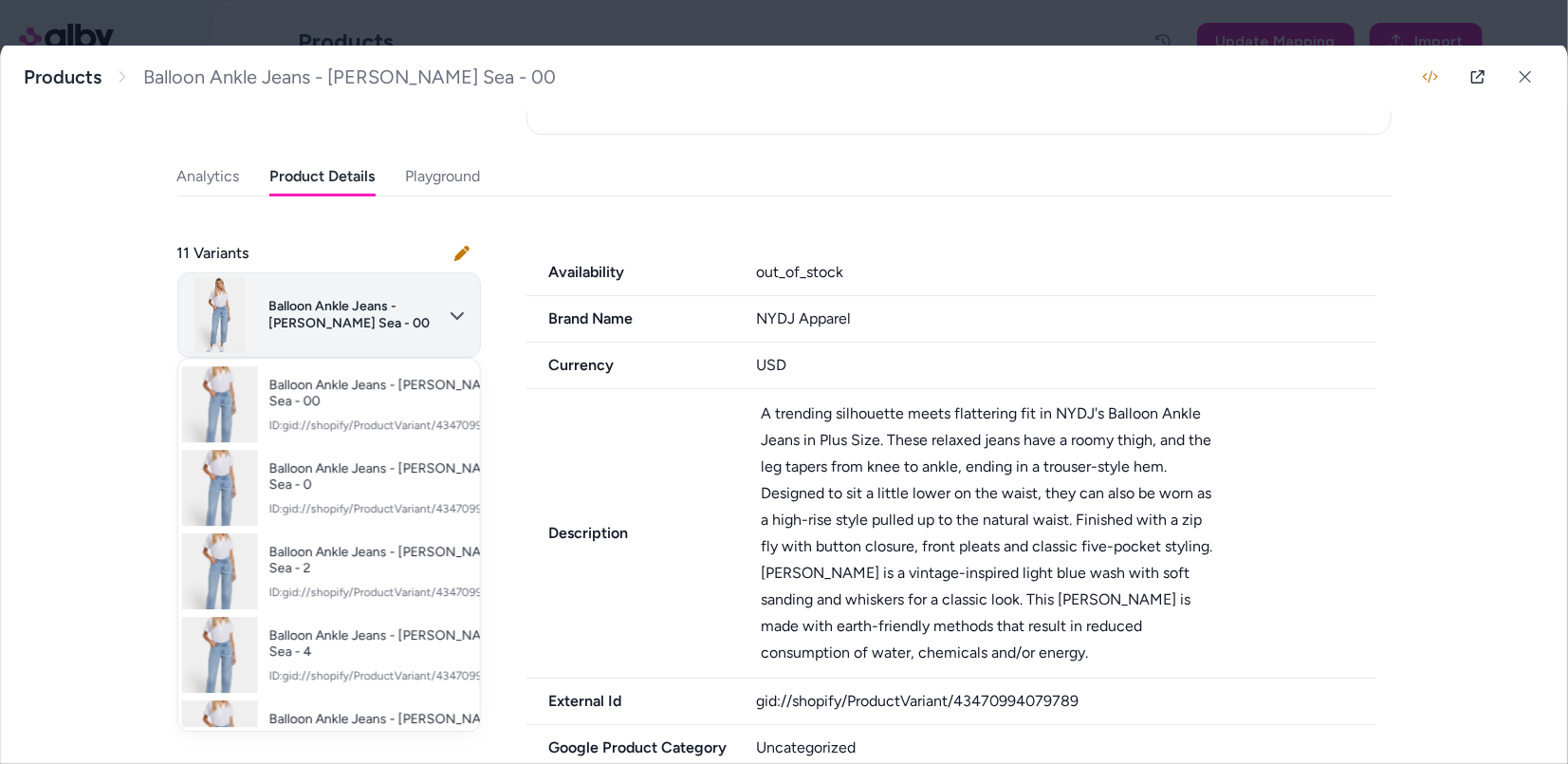 click on "**********" at bounding box center (784, 382) 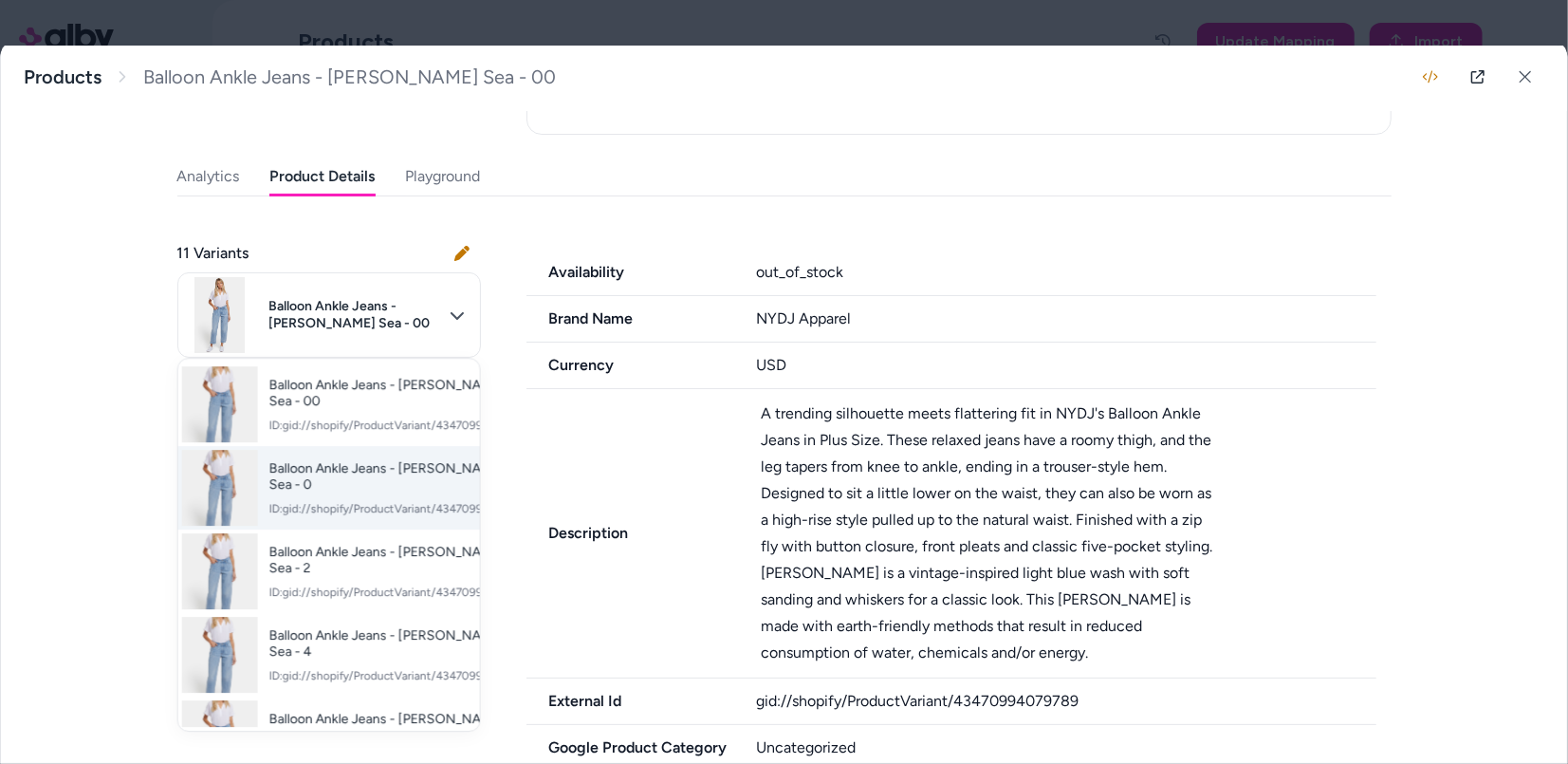 click on "ID:  gid://shopify/ProductVariant/43470994112557" at bounding box center (397, 509) 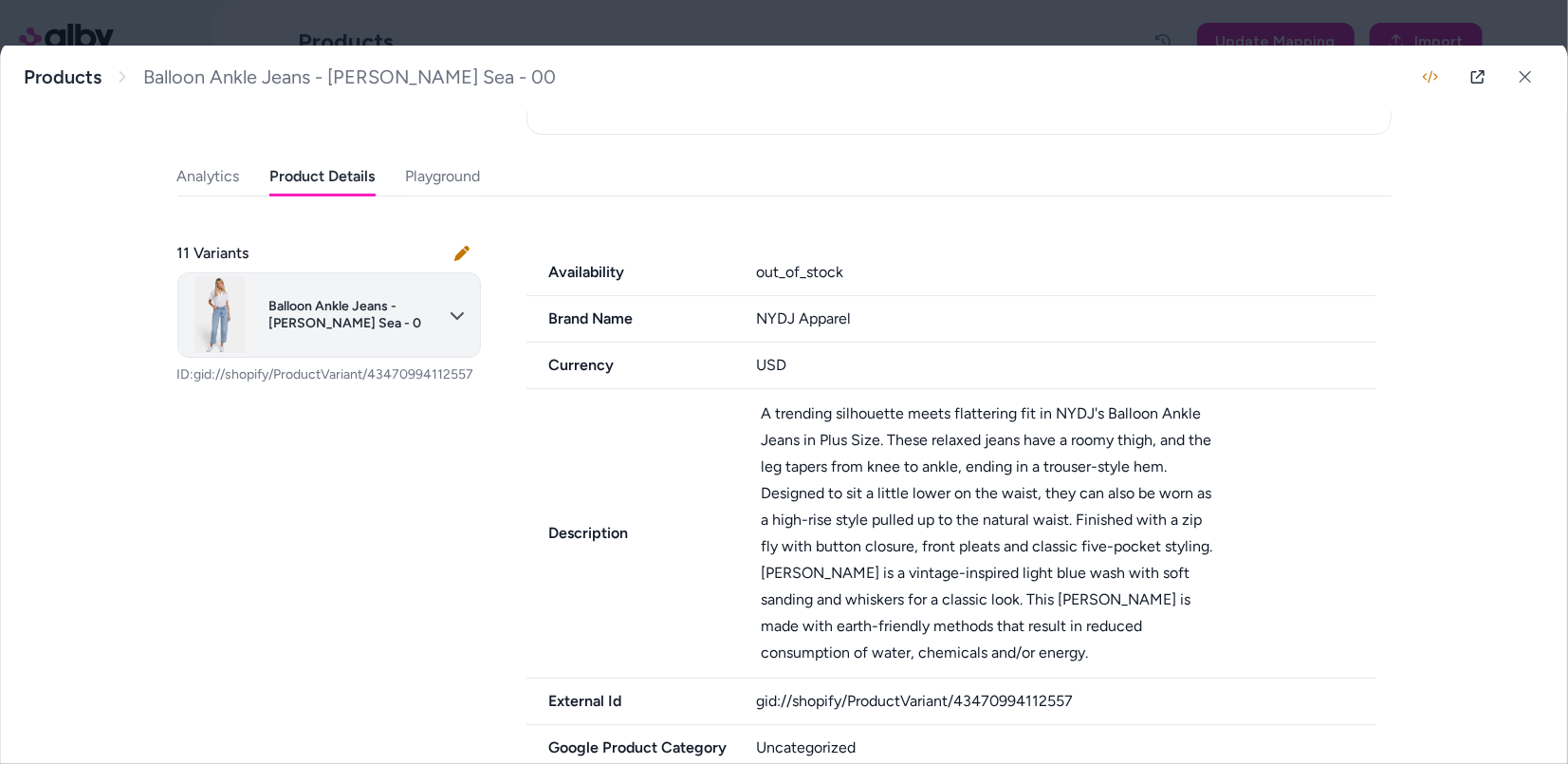 click on "**********" at bounding box center [784, 382] 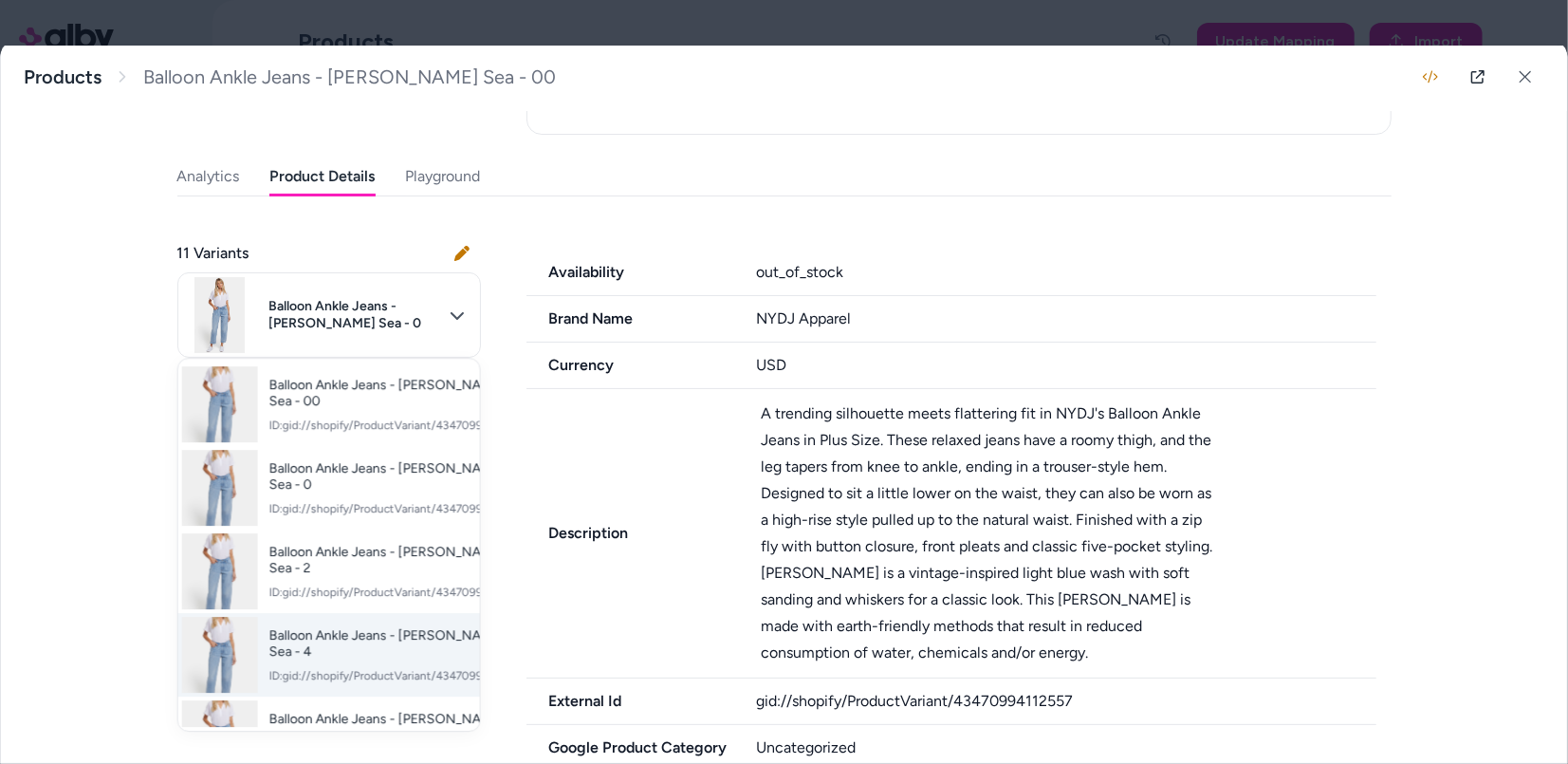 click on "Balloon Ankle Jeans - Santiago Sea - 4" at bounding box center [398, 643] 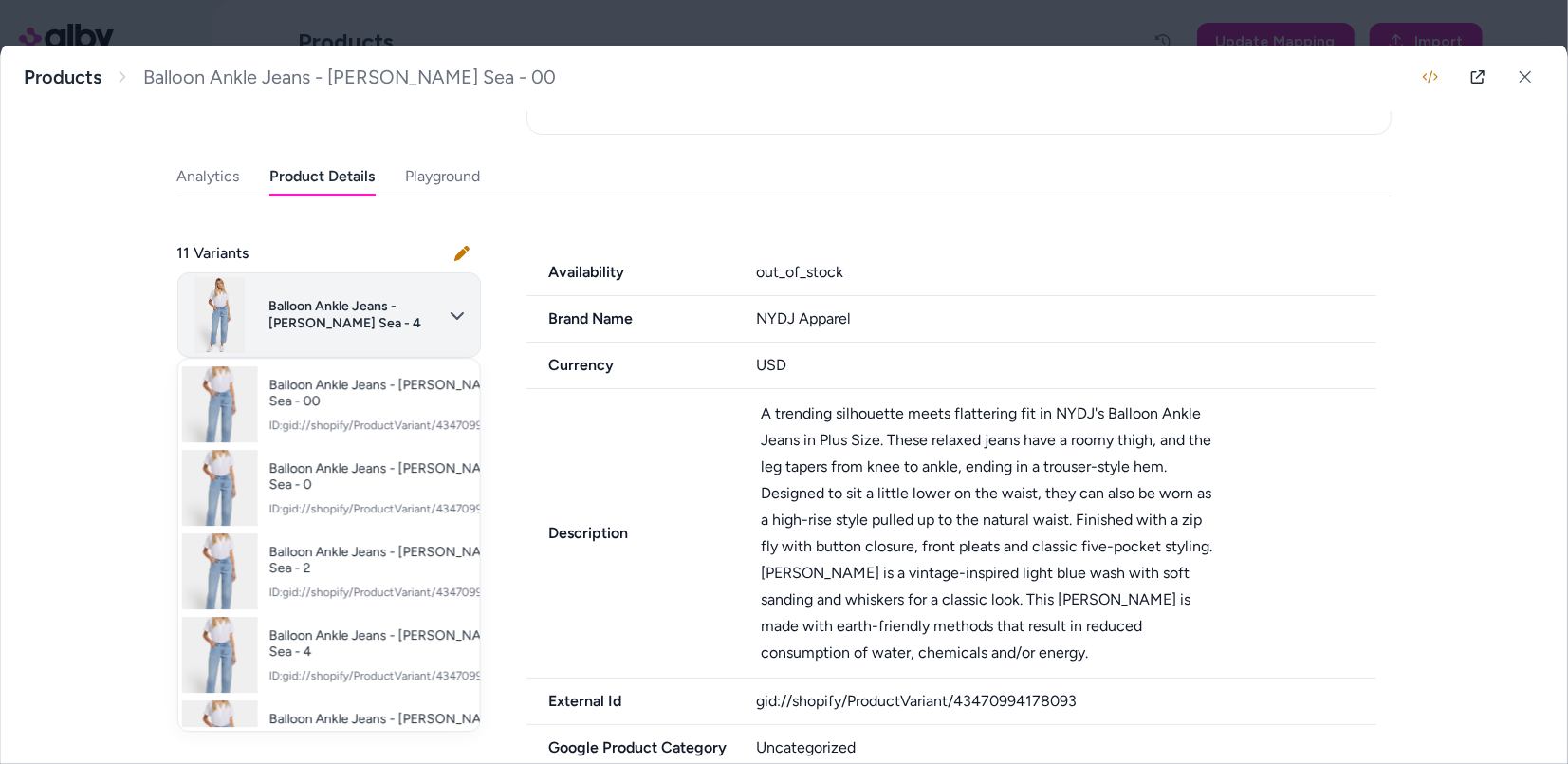 click on "**********" at bounding box center (784, 382) 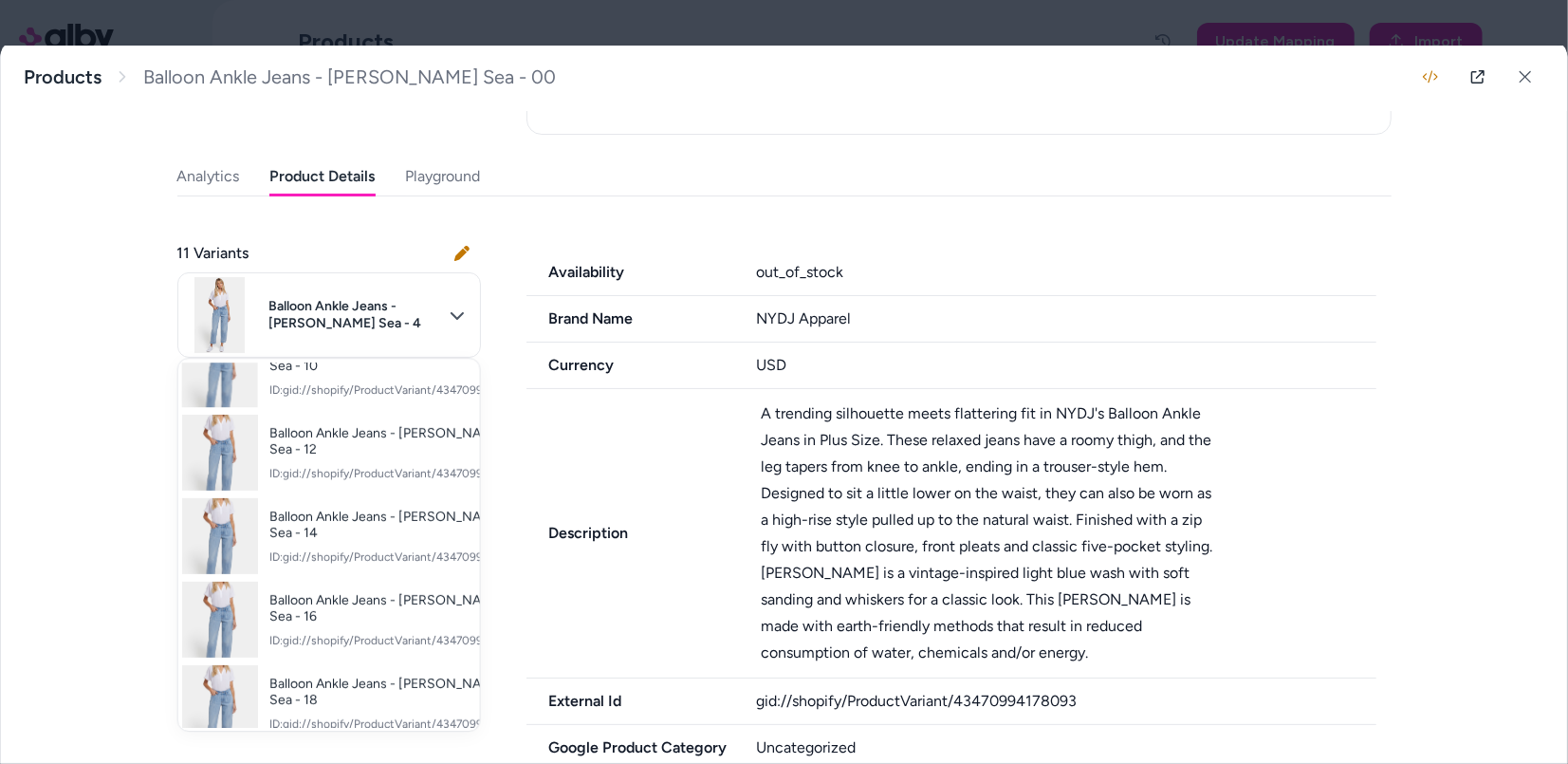 scroll, scrollTop: 553, scrollLeft: 0, axis: vertical 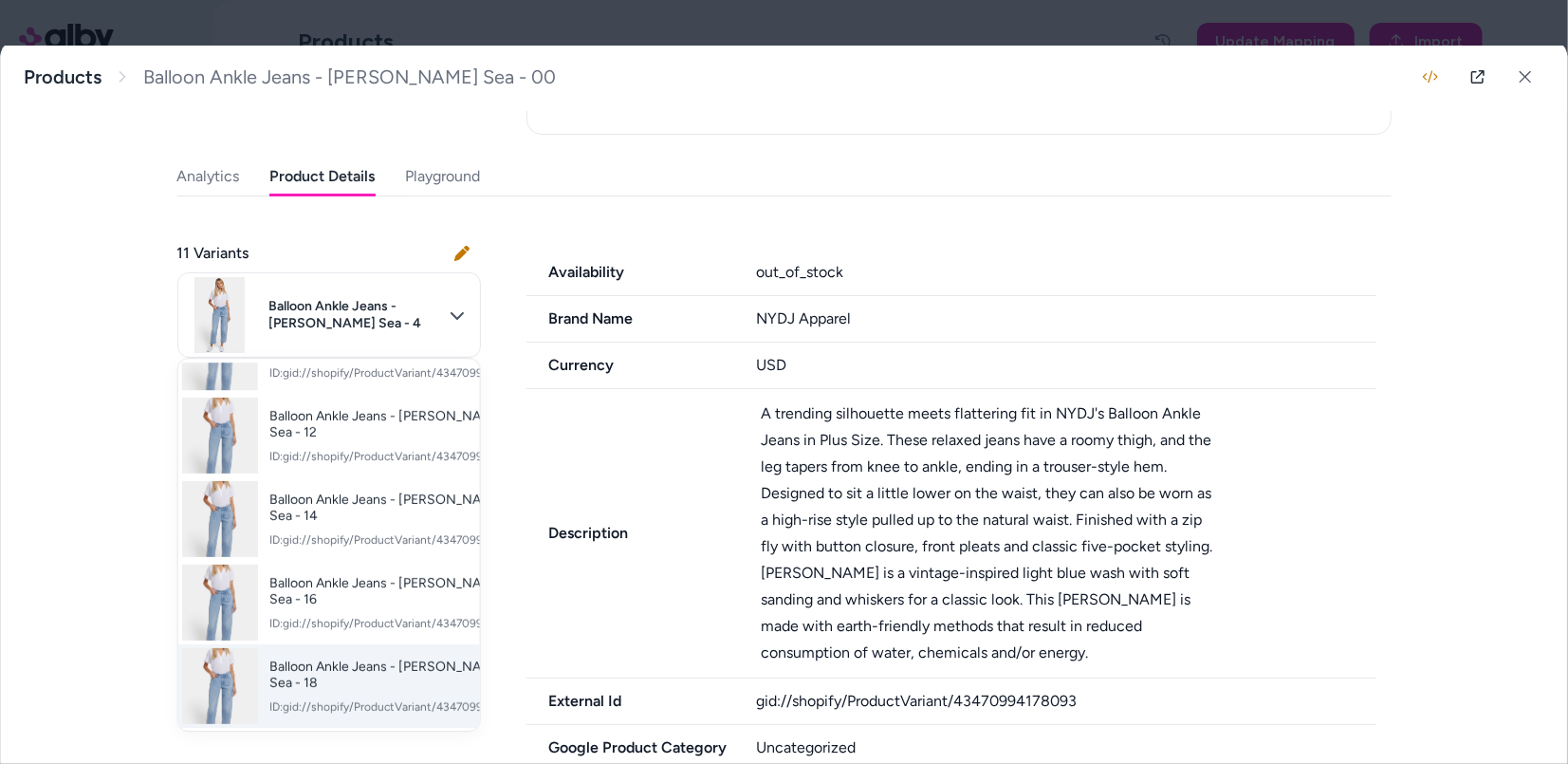 click on "Balloon Ankle Jeans - Santiago Sea - 18 ID:  gid://shopify/ProductVariant/43470994407469" at bounding box center (399, 686) 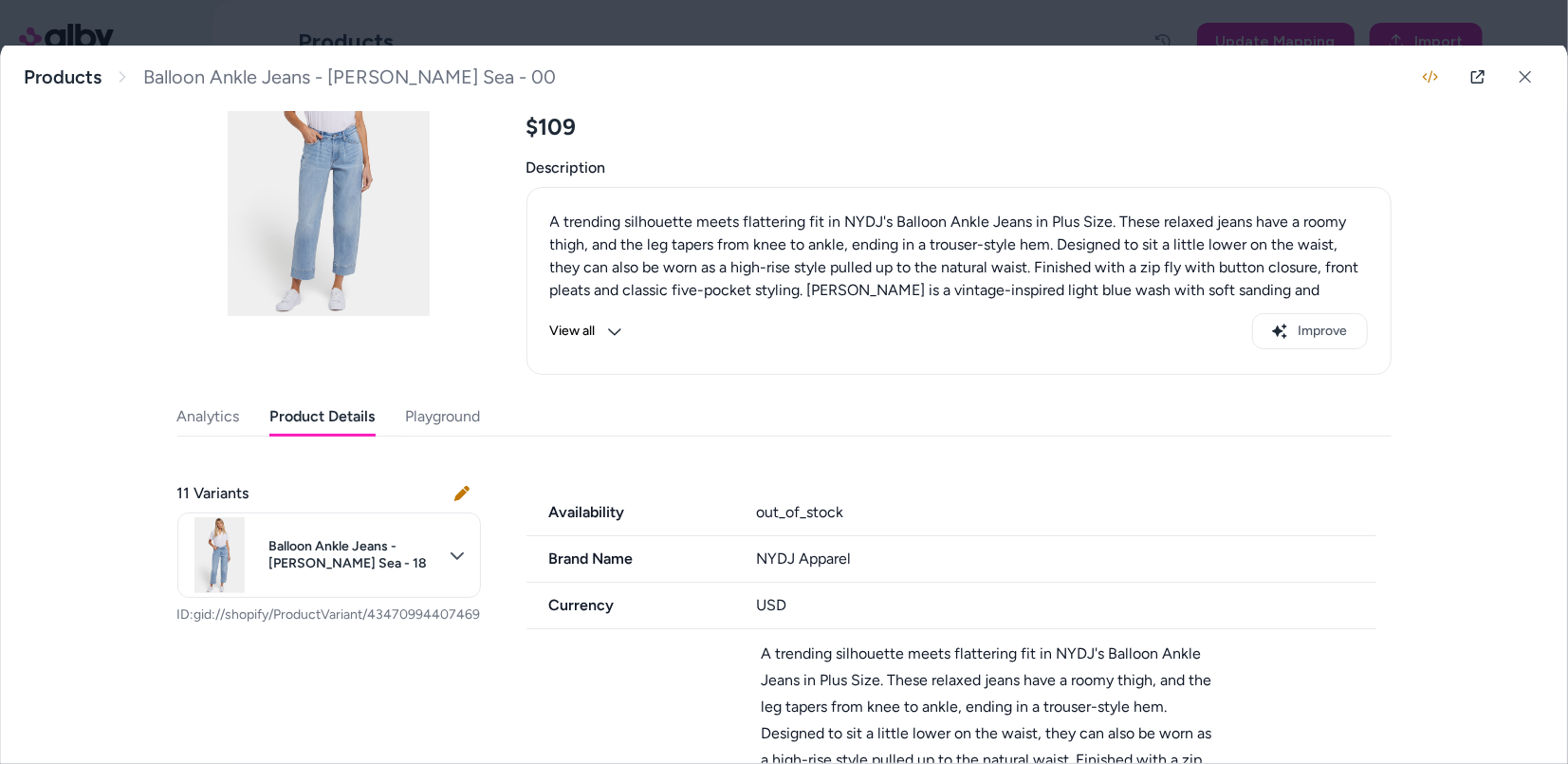 scroll, scrollTop: 0, scrollLeft: 0, axis: both 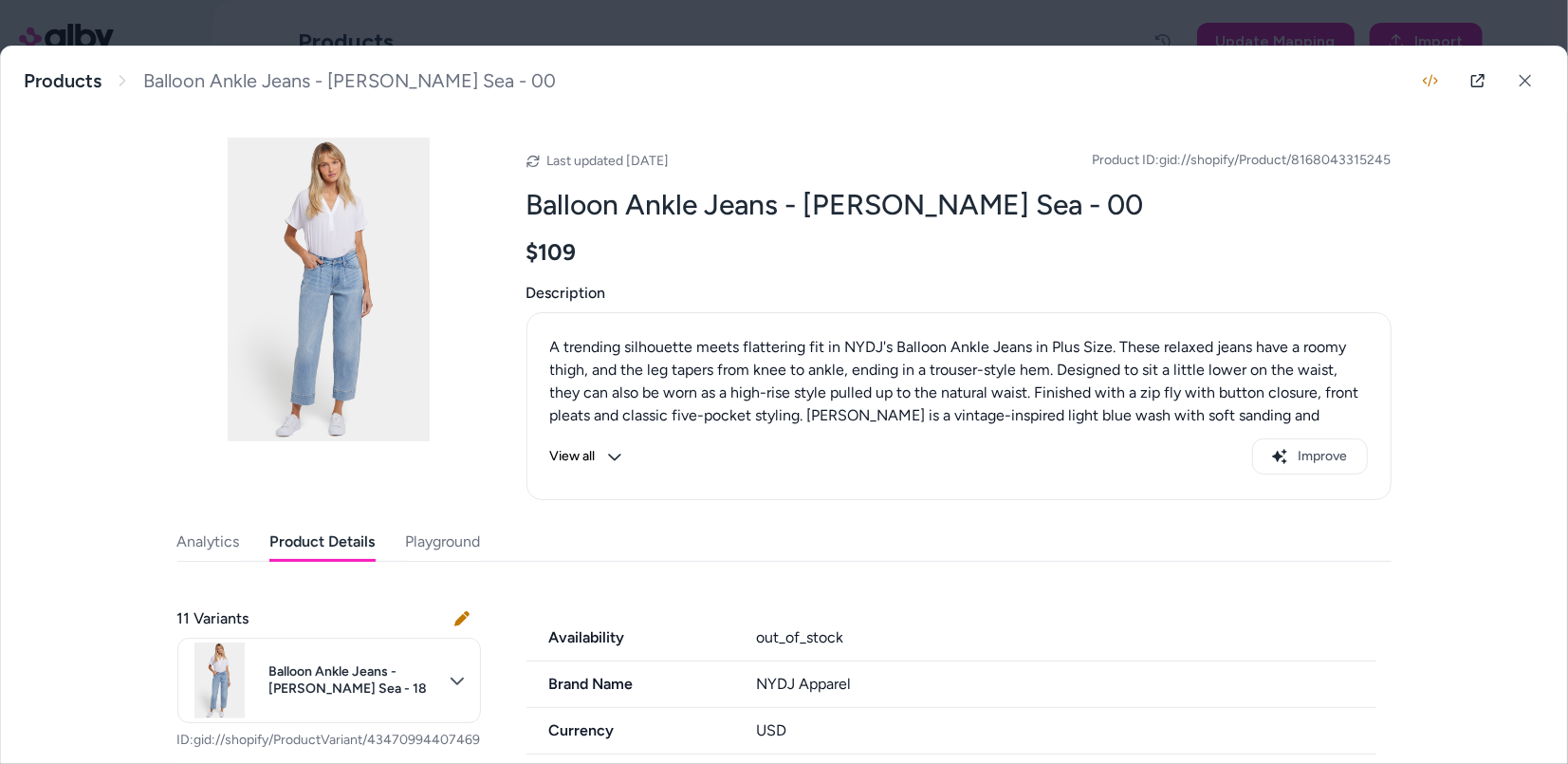 click on "View all" at bounding box center (586, 457) 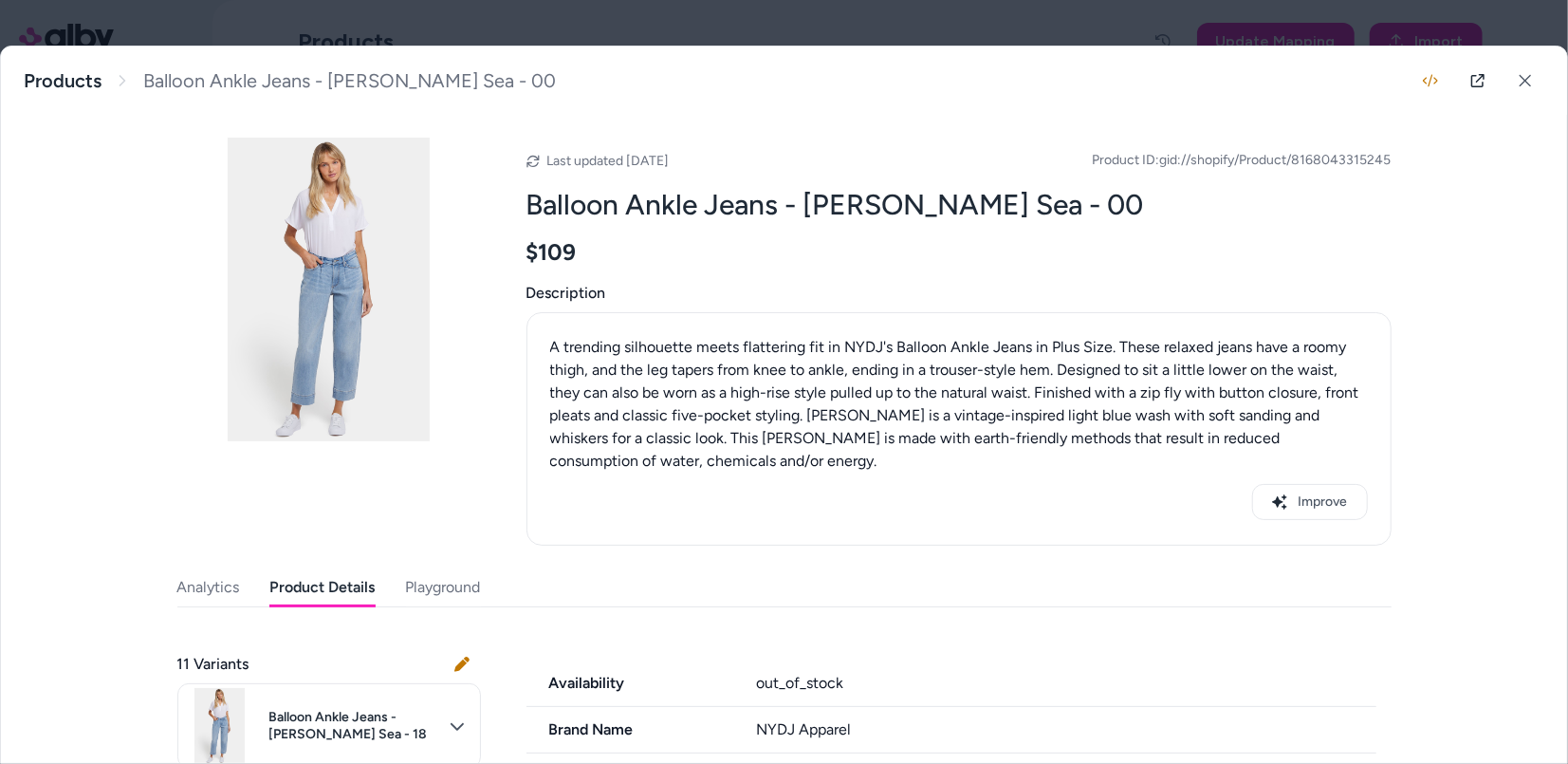 click on "A trending silhouette meets flattering fit in NYDJ's Balloon Ankle Jeans in Plus Size. These relaxed jeans have a roomy thigh, and the leg tapers from knee to ankle, ending in a trouser-style hem. Designed to sit a little lower on the waist, they can also be worn as a high-rise style pulled up to the natural waist. Finished with a zip fly with button closure, front pleats and classic five-pocket styling. Santiago Sea is a vintage-inspired light blue wash with soft sanding and whiskers for a classic look. This jean is made with earth-friendly methods that result in reduced consumption of water, chemicals and/or energy." at bounding box center (959, 404) 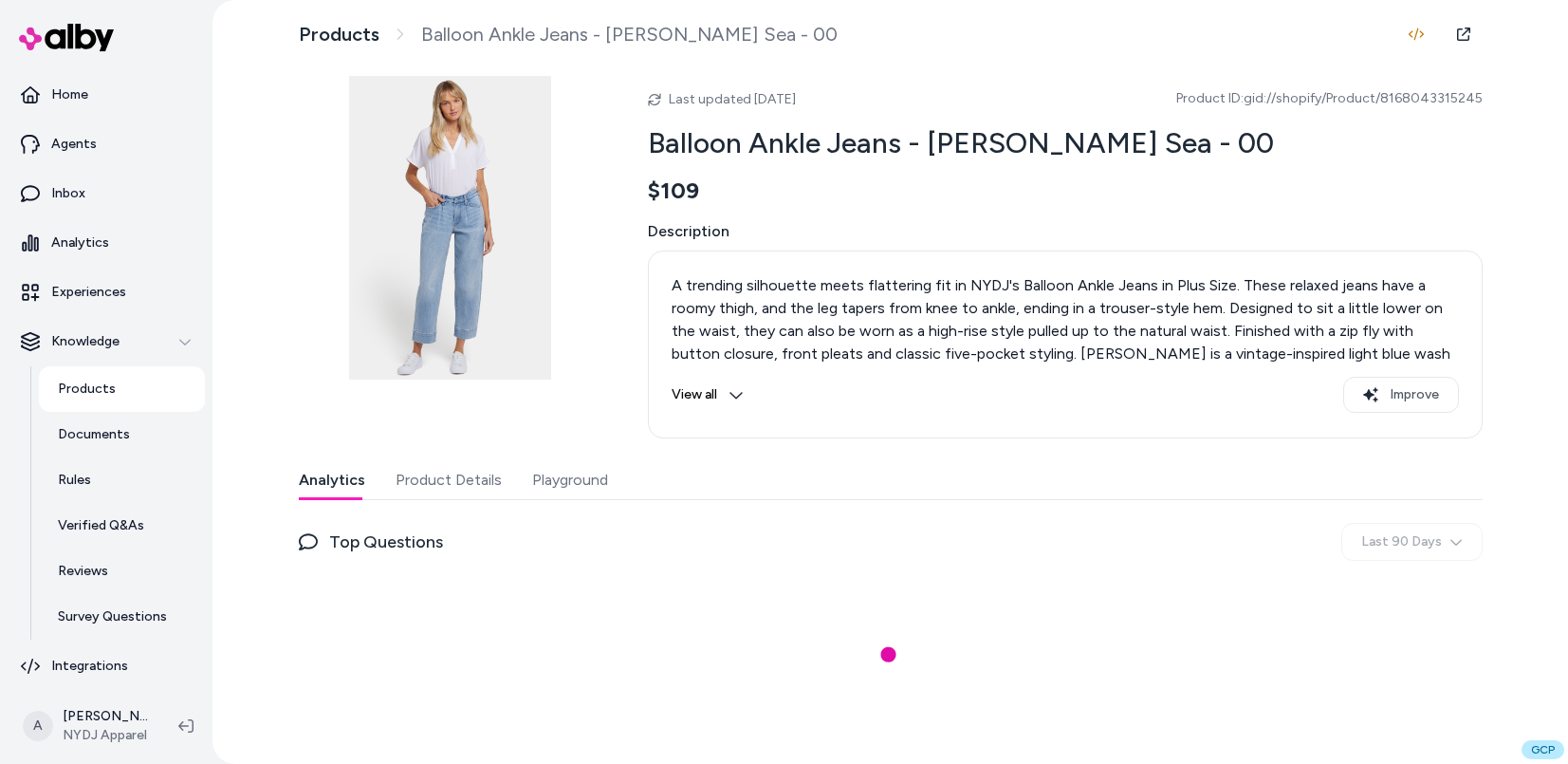 scroll, scrollTop: 0, scrollLeft: 0, axis: both 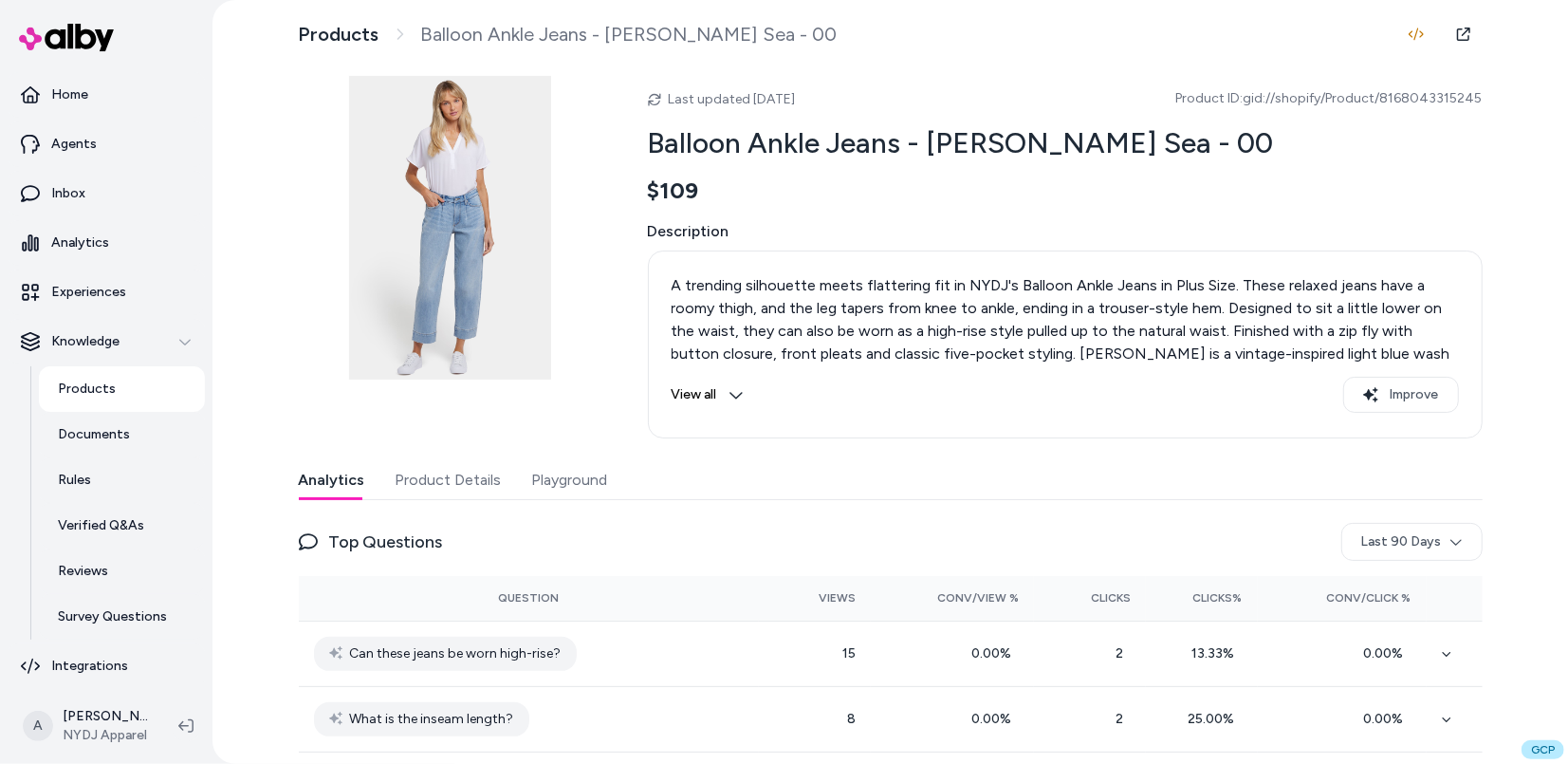 click on "Products" at bounding box center (121, 389) 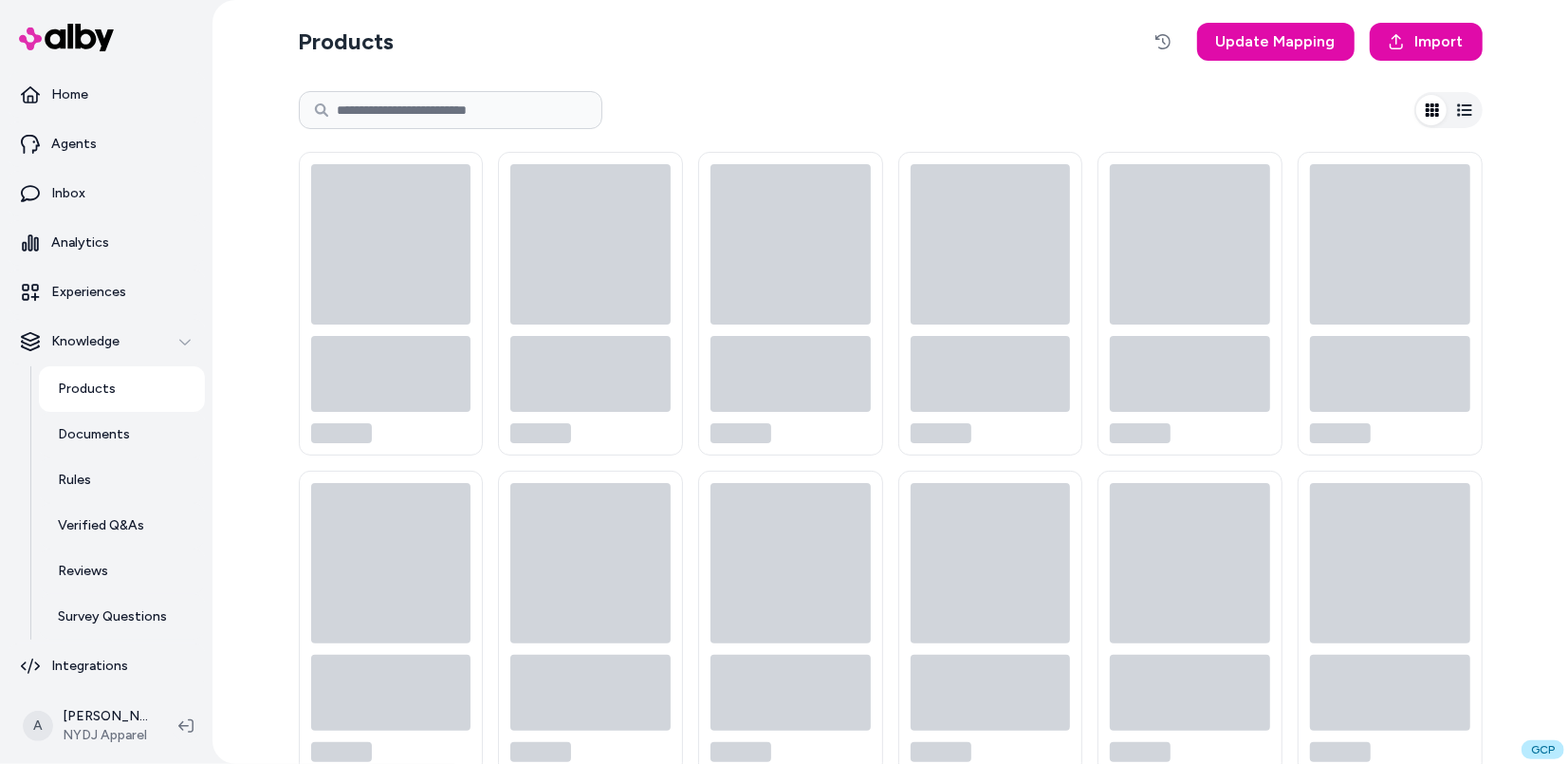 click on "Products" at bounding box center [86, 389] 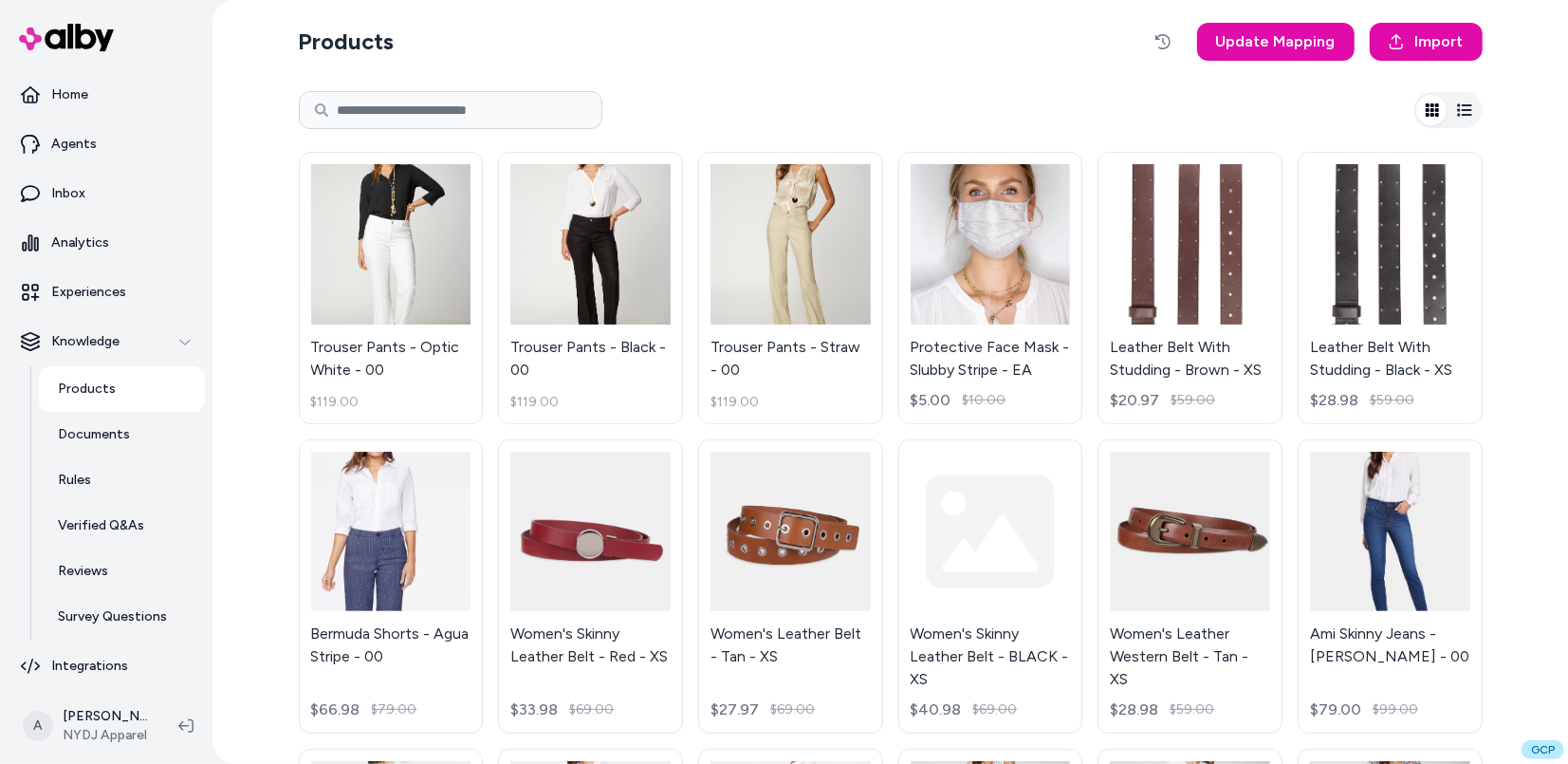 click at bounding box center (451, 110) 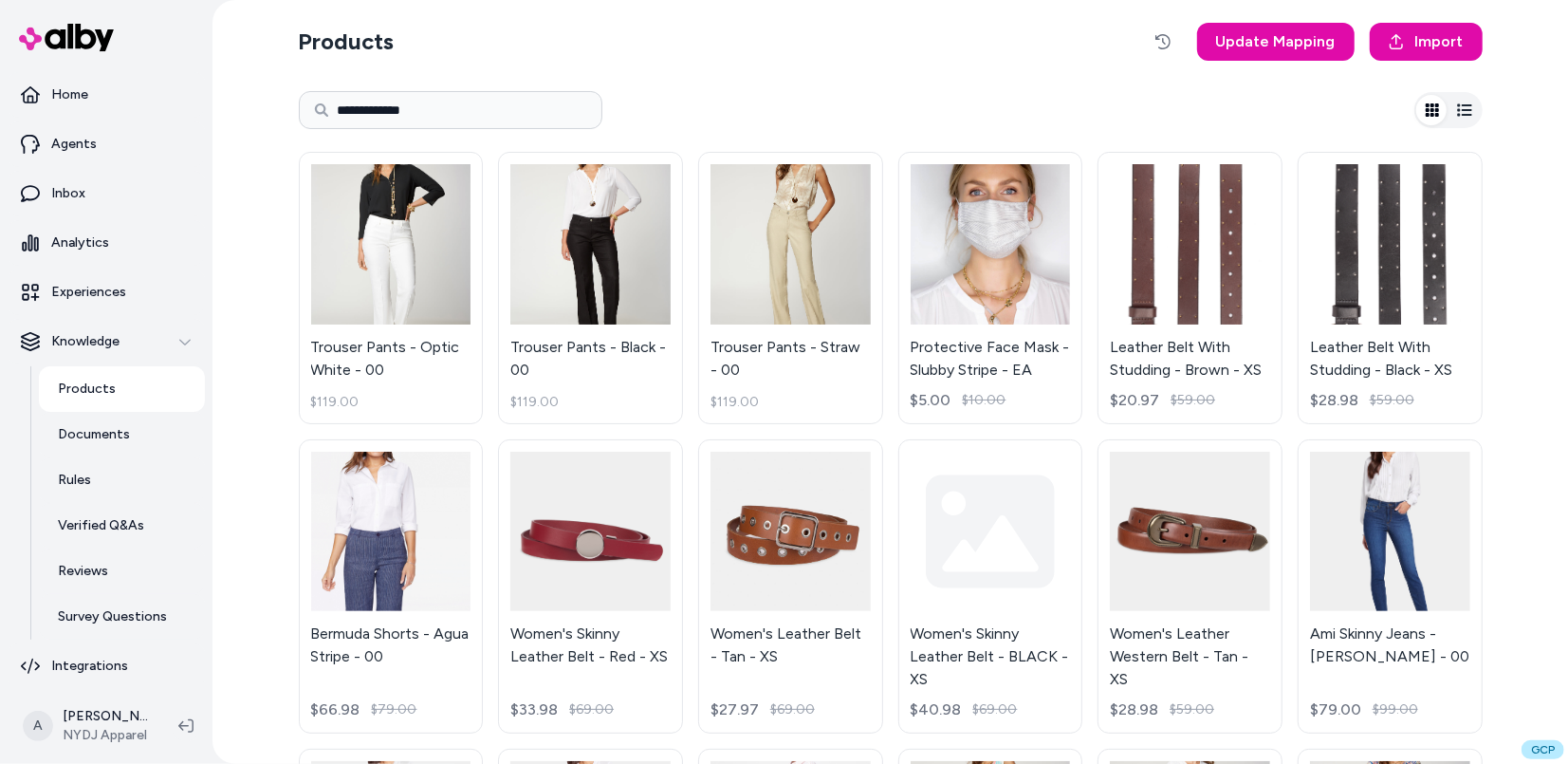 type on "**********" 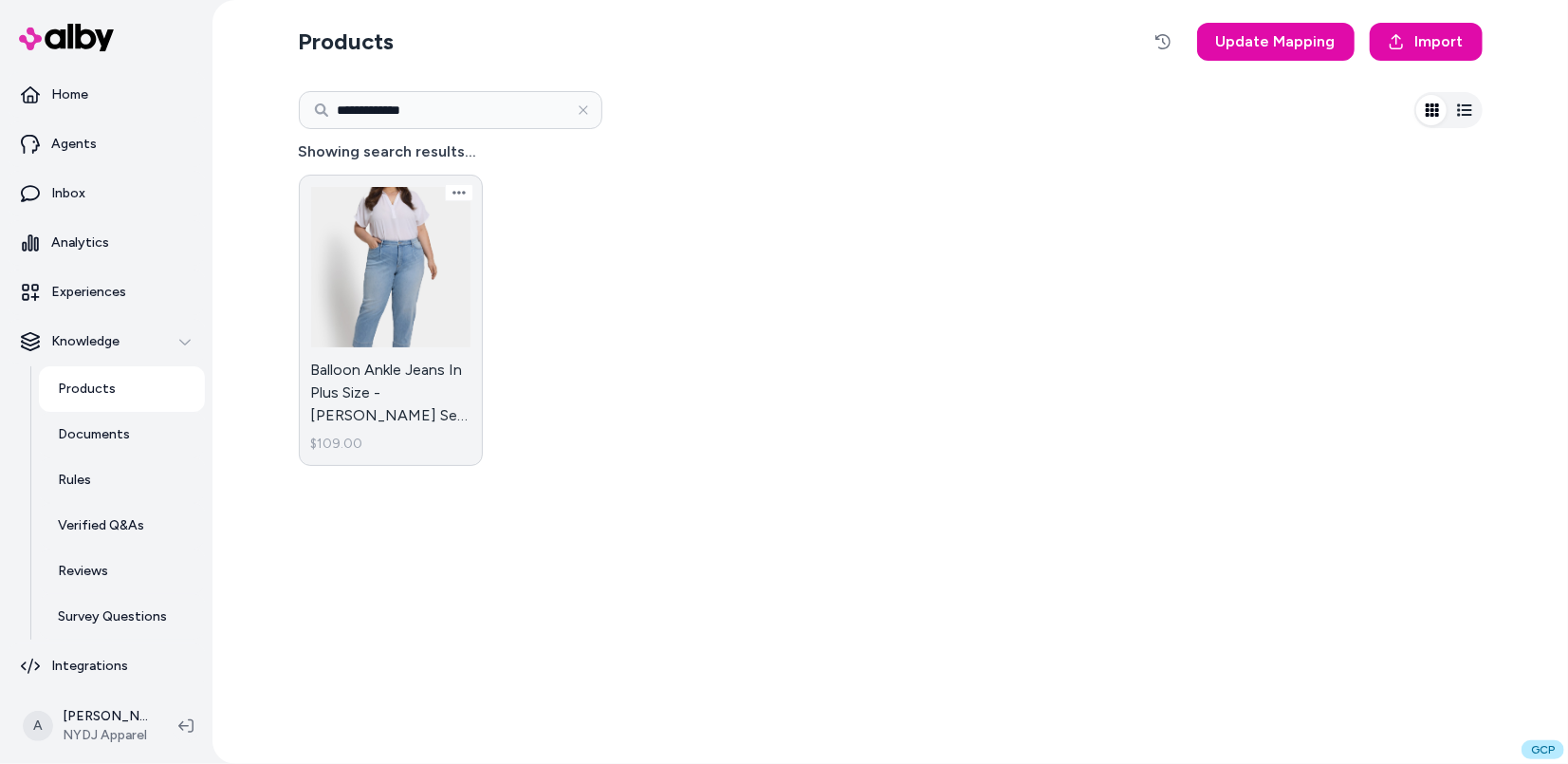 click on "Balloon Ankle Jeans In Plus Size - Santiago Sea - 14W $109.00" at bounding box center [391, 320] 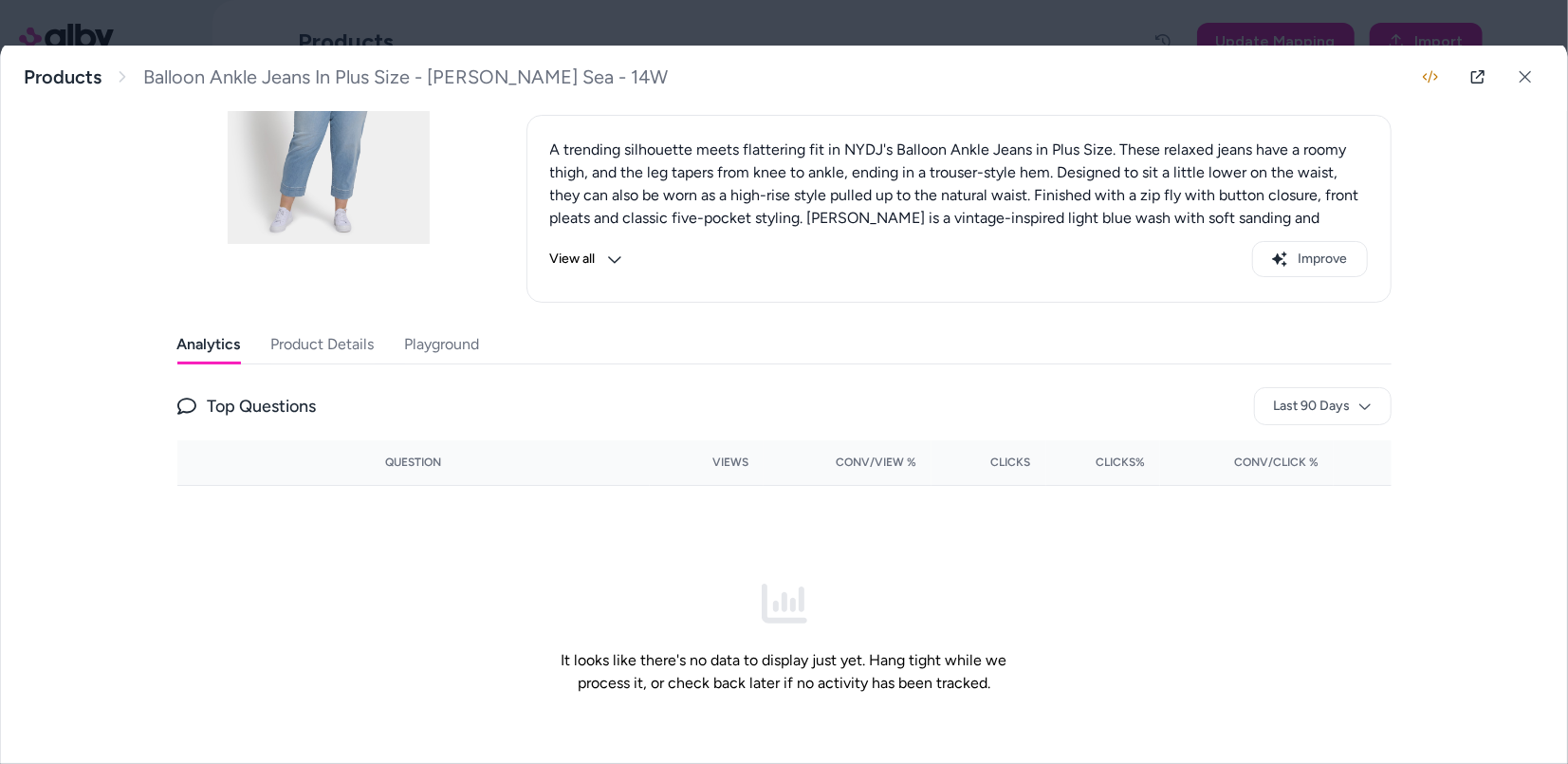 scroll, scrollTop: 251, scrollLeft: 0, axis: vertical 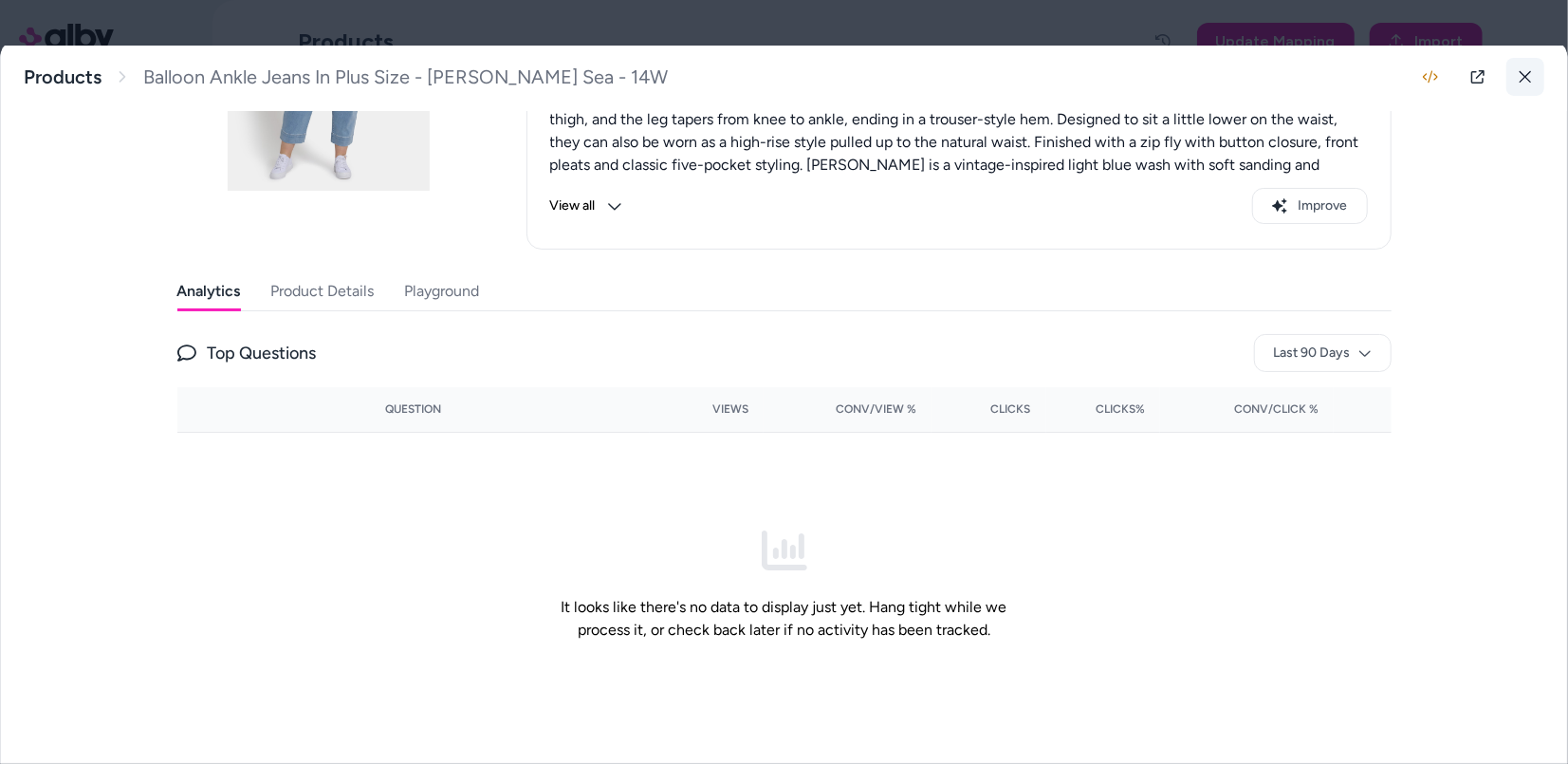 click 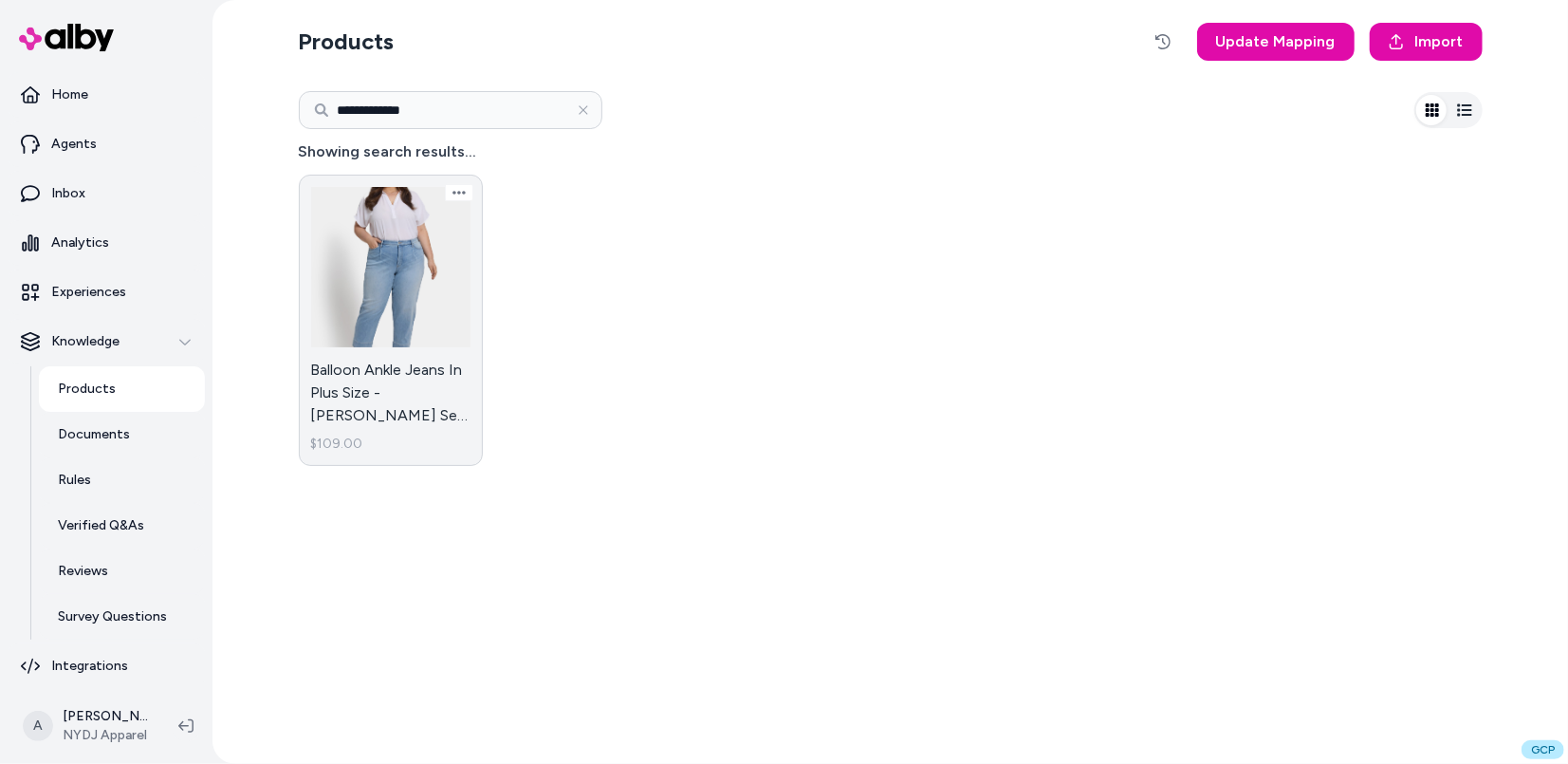 click on "Balloon Ankle Jeans In Plus Size - Santiago Sea - 14W $109.00" at bounding box center [391, 320] 